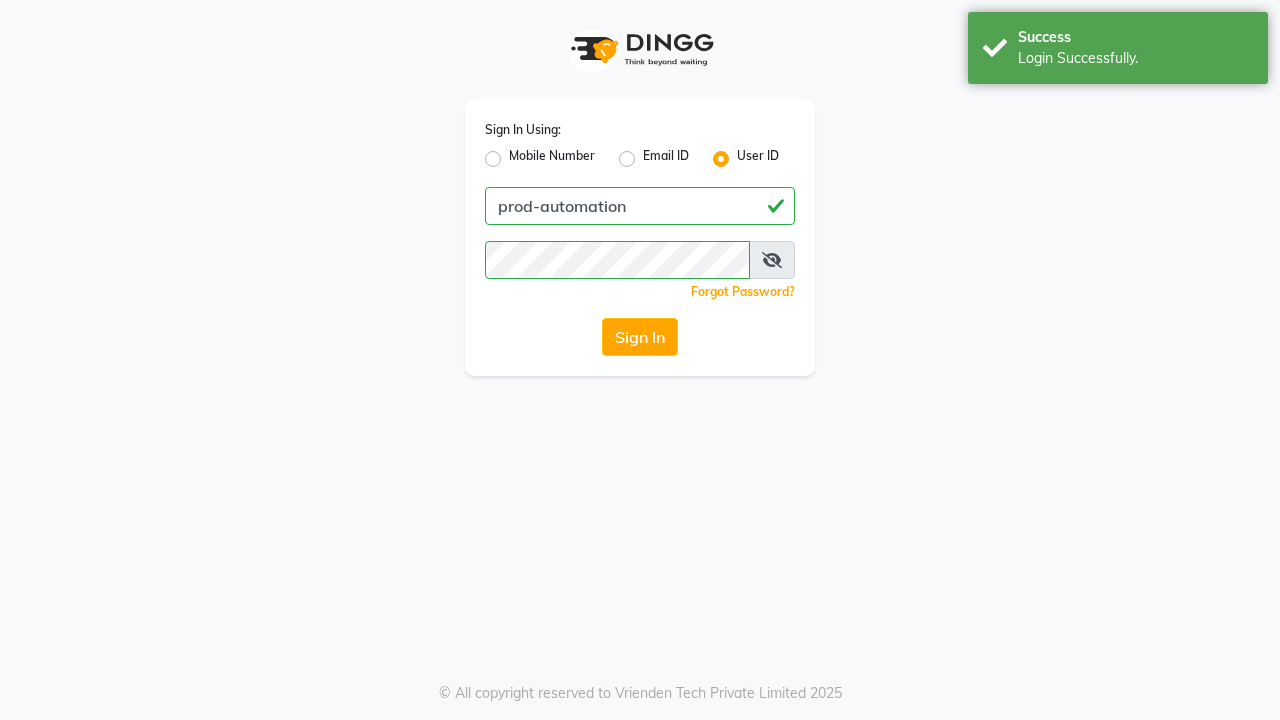 scroll, scrollTop: 0, scrollLeft: 0, axis: both 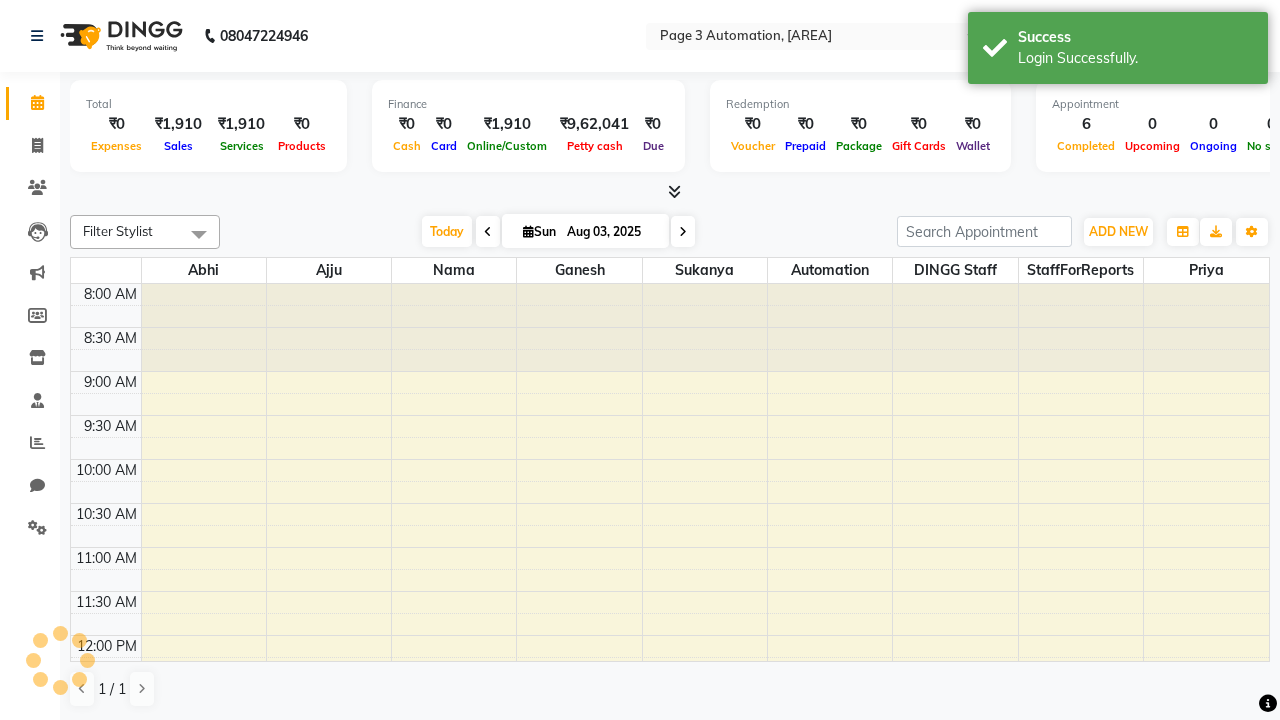 select on "en" 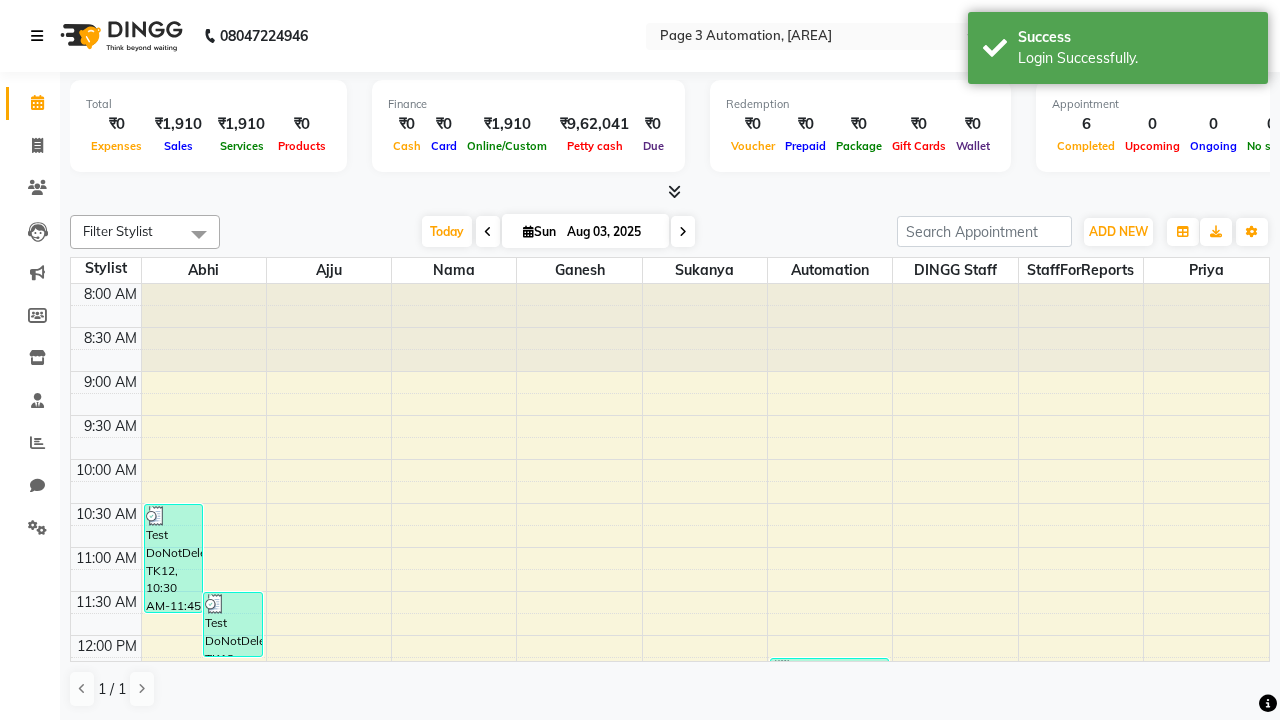 click at bounding box center [37, 36] 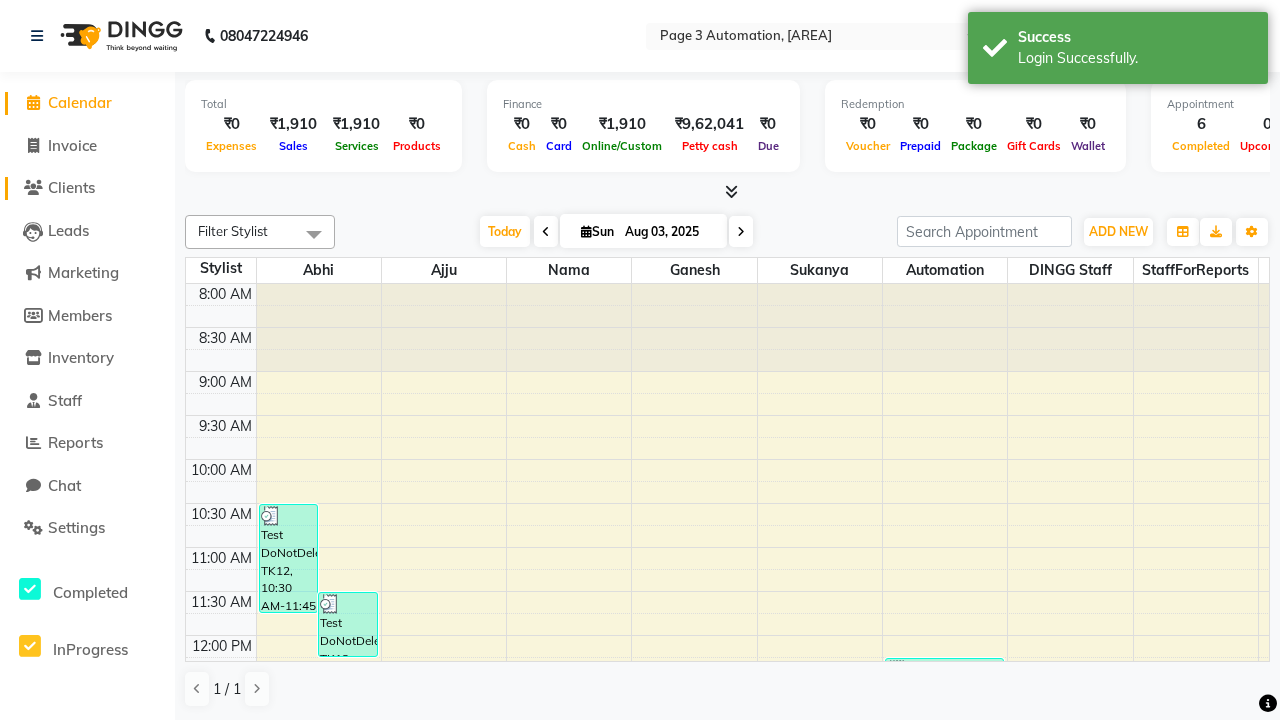 click on "Clients" 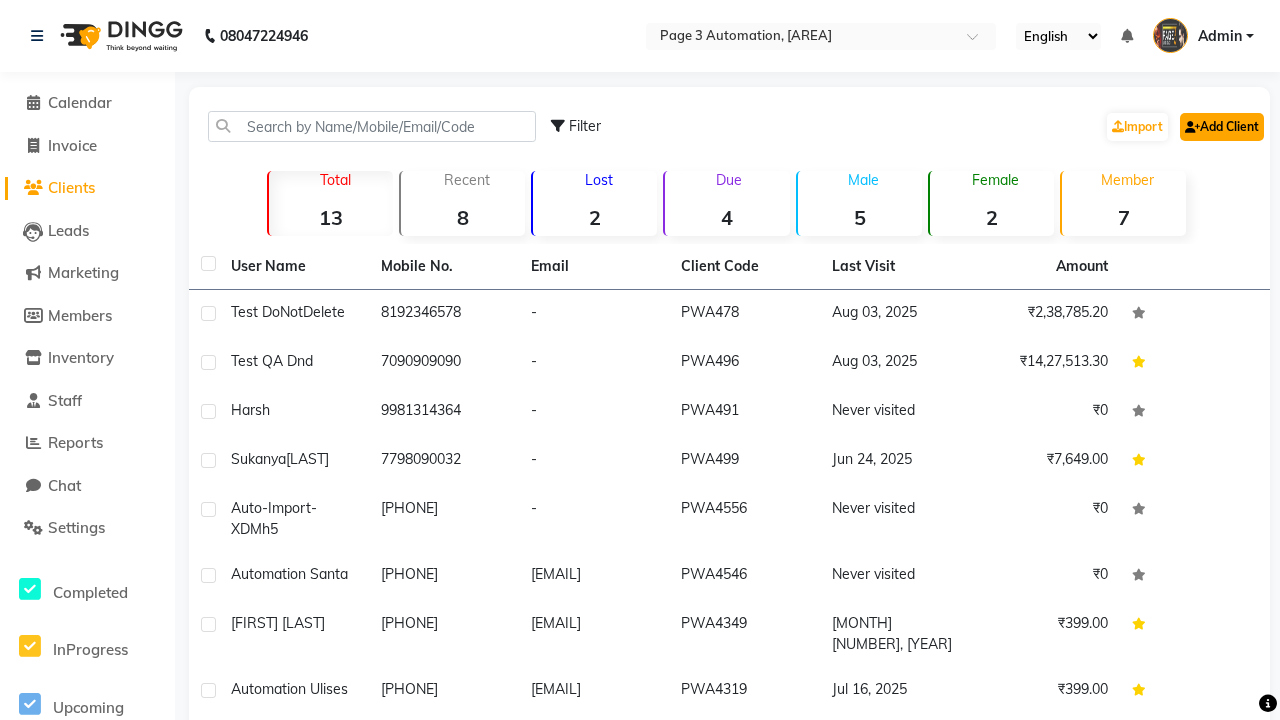 click on "Add Client" 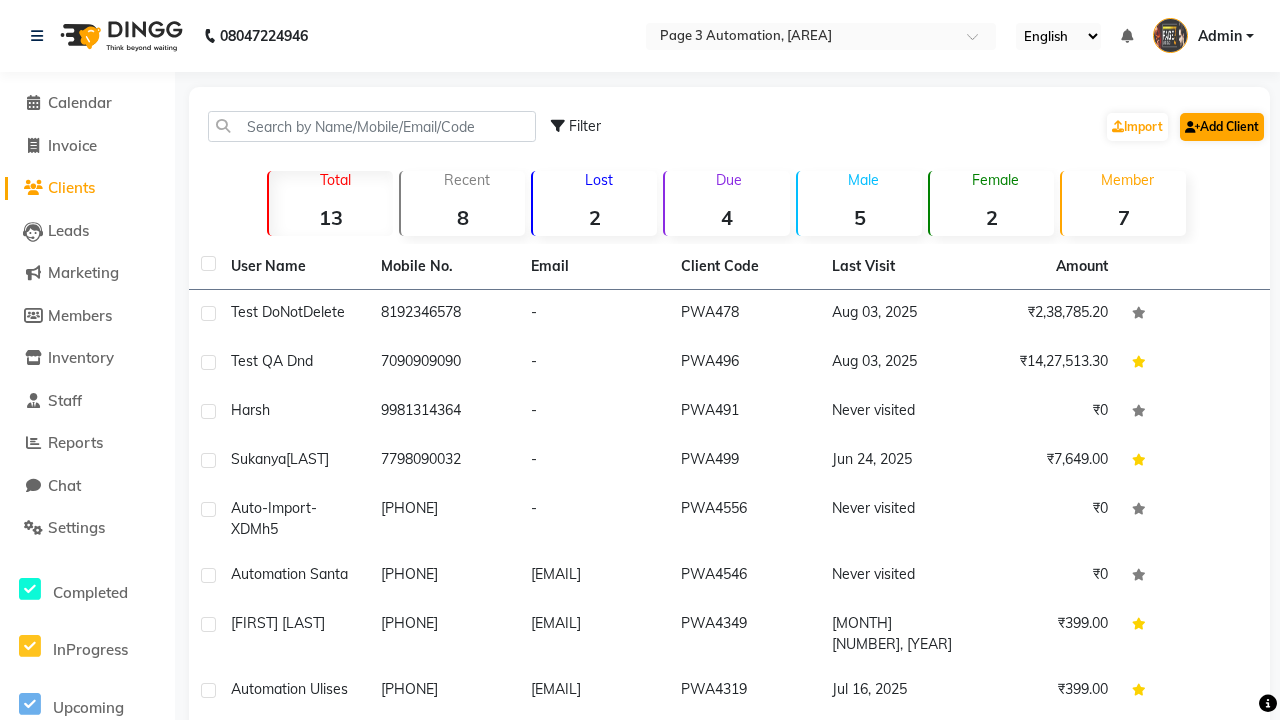 select on "22" 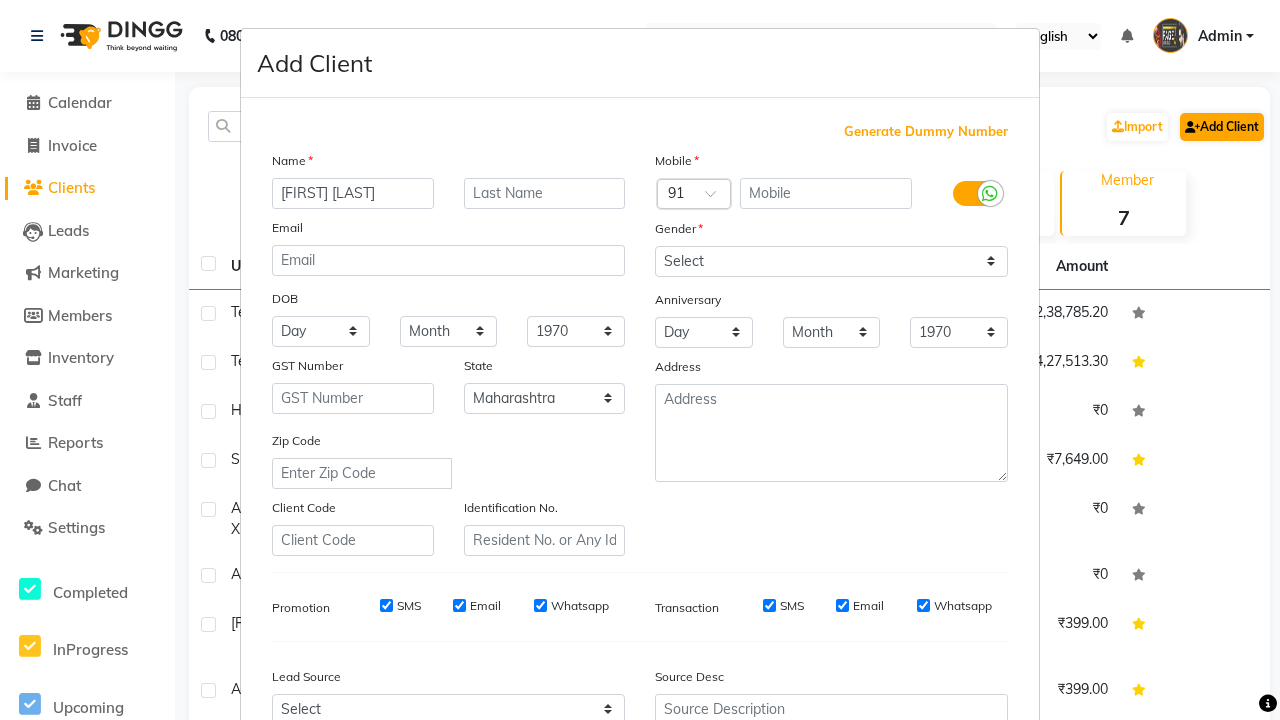 type on "[FIRST] [LAST]" 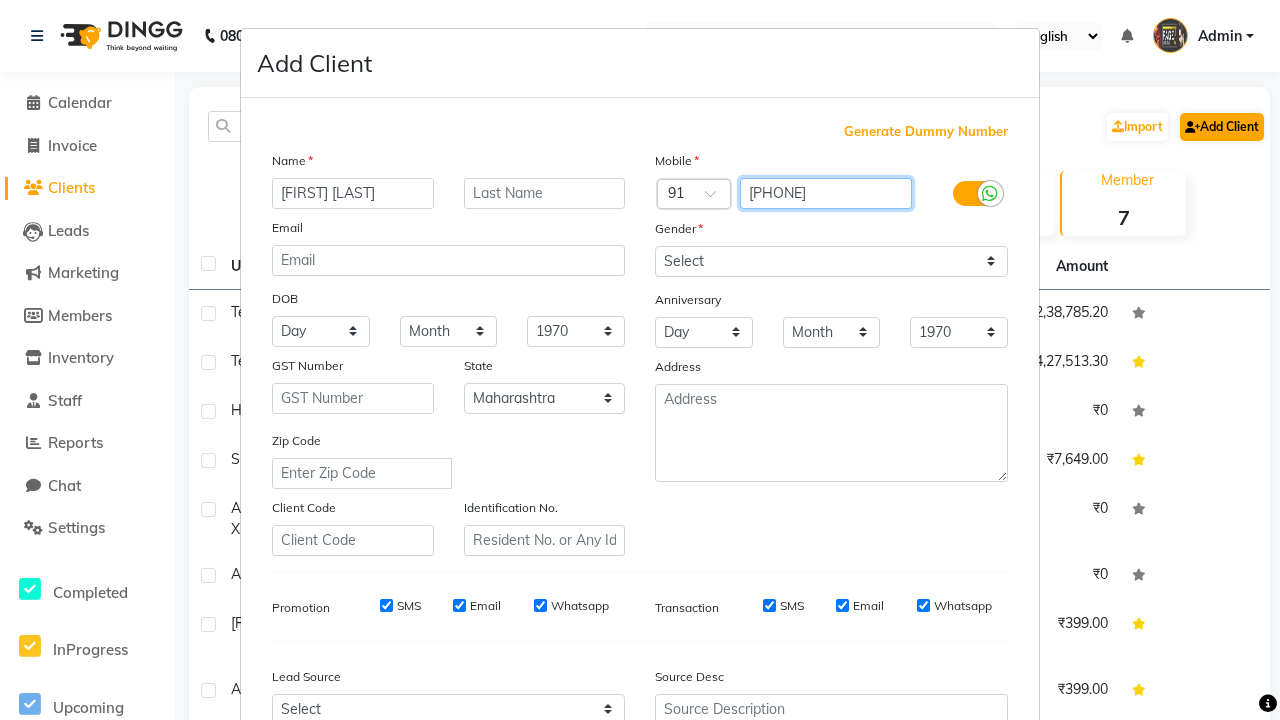 type on "[PHONE]" 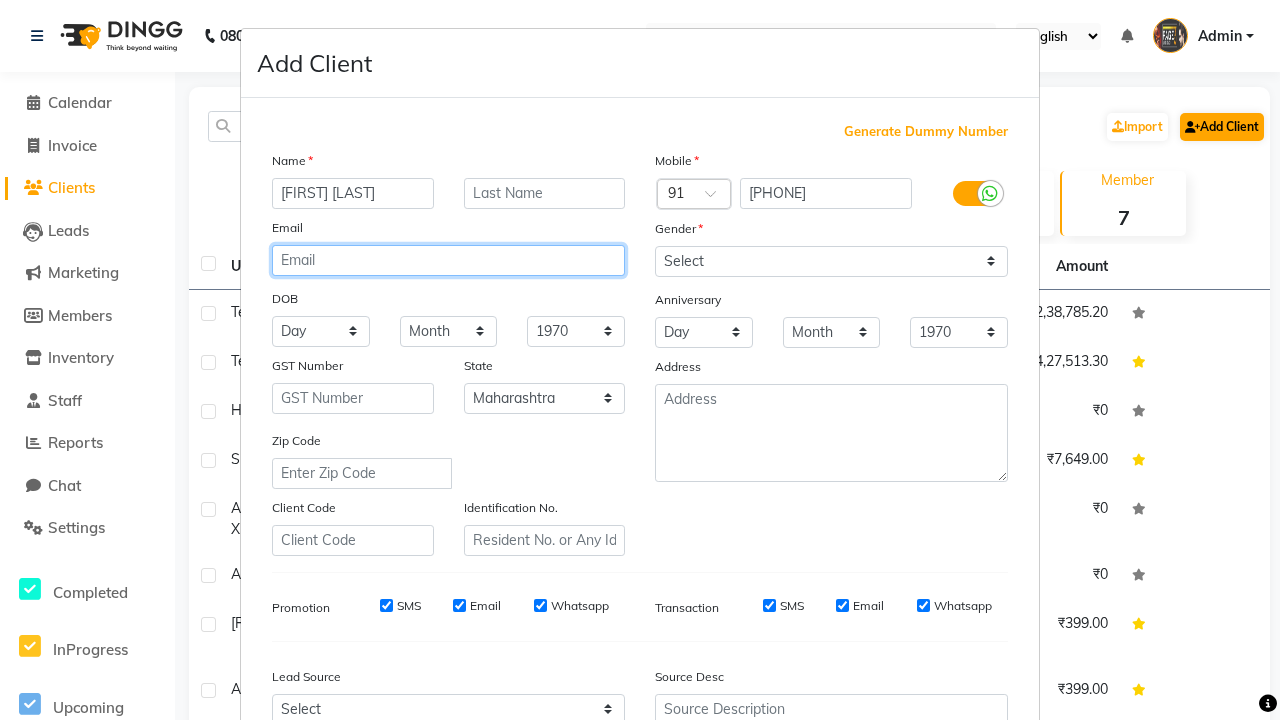type on "[EMAIL]" 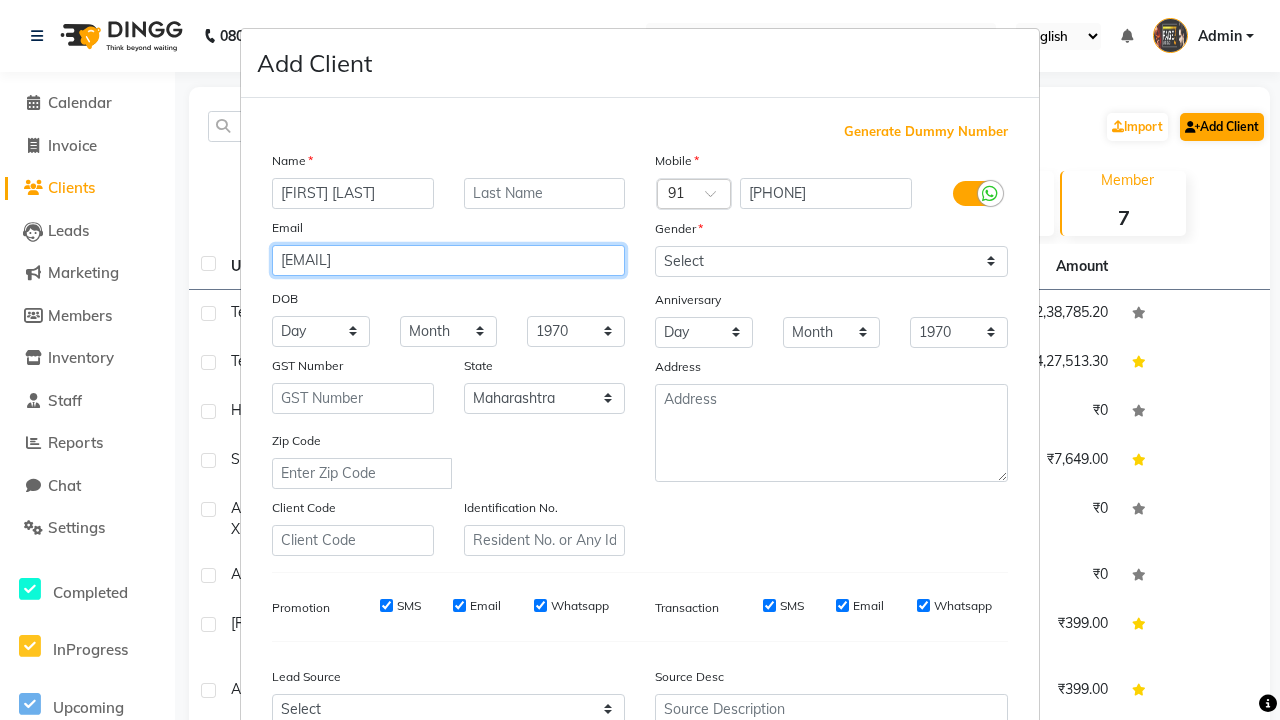 select on "male" 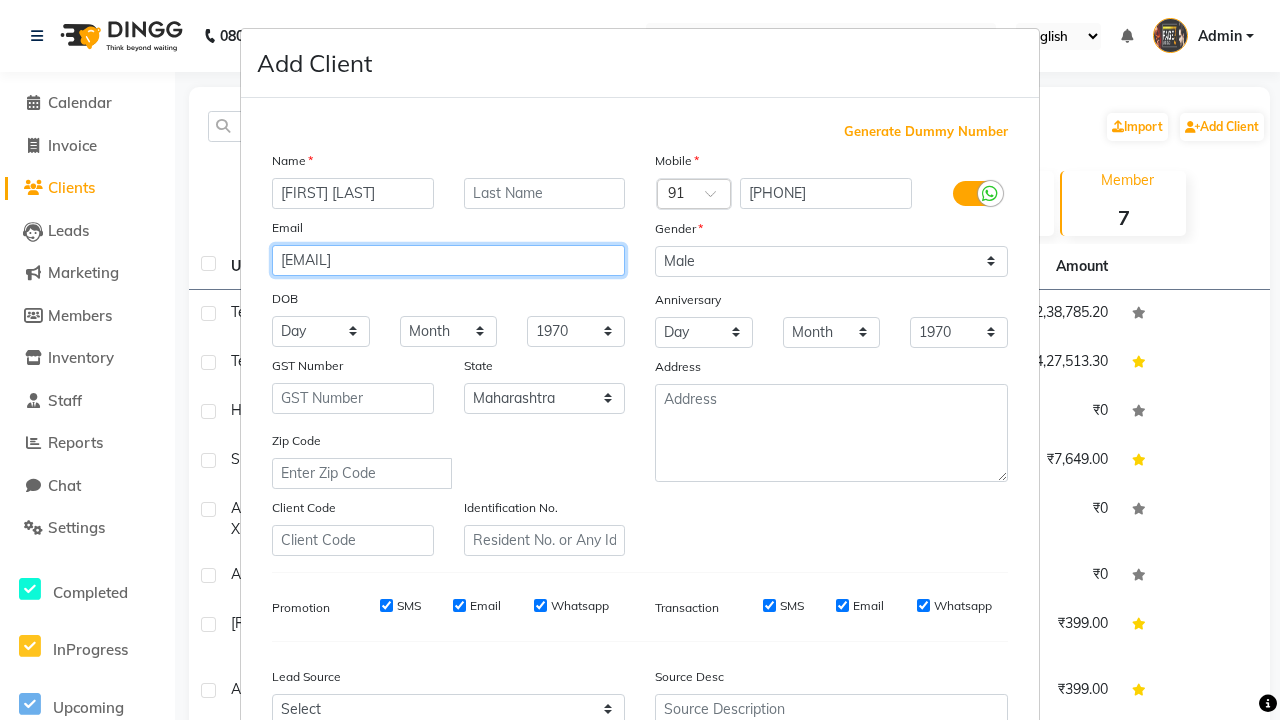 type on "[EMAIL]" 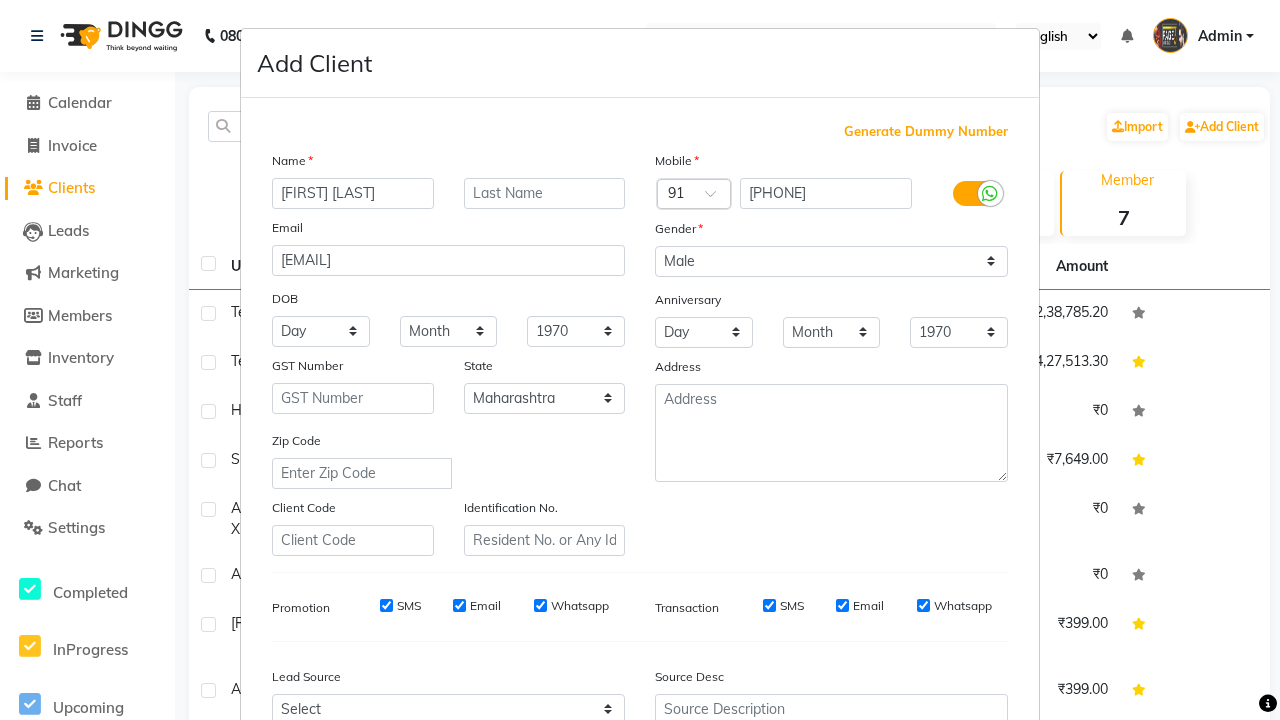 click on "Add" at bounding box center (906, 855) 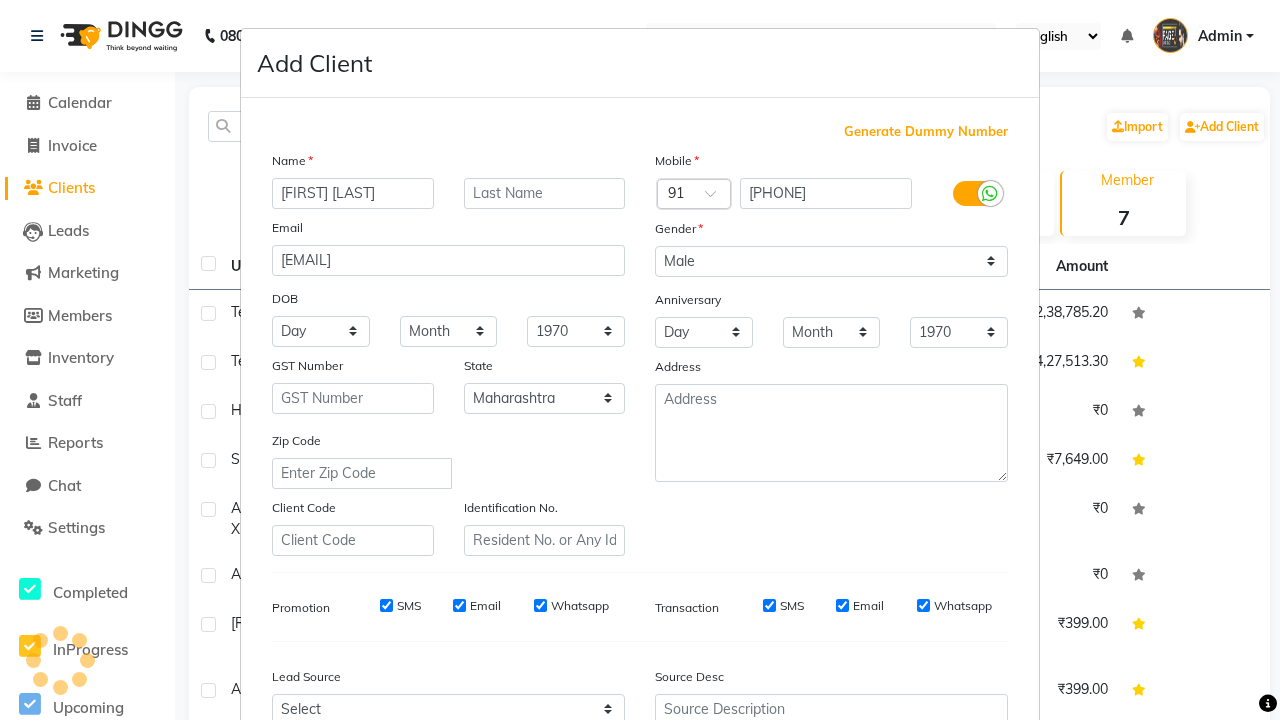 scroll, scrollTop: 203, scrollLeft: 0, axis: vertical 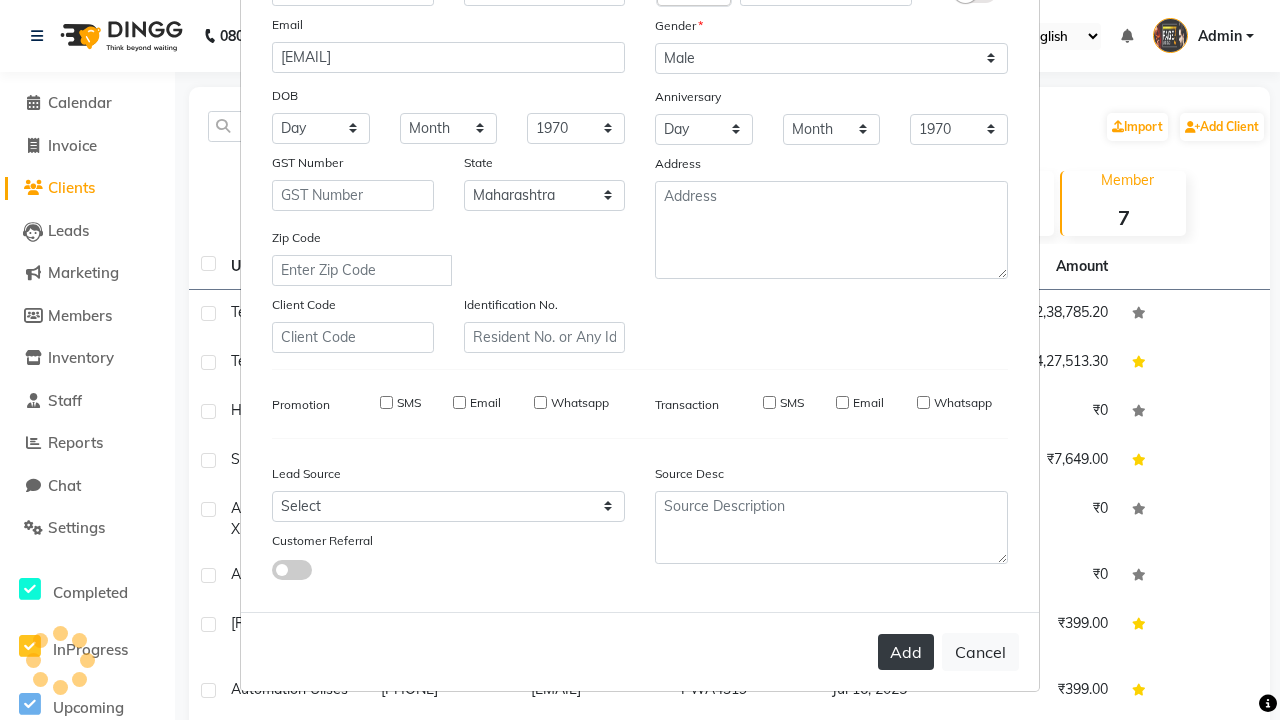 type 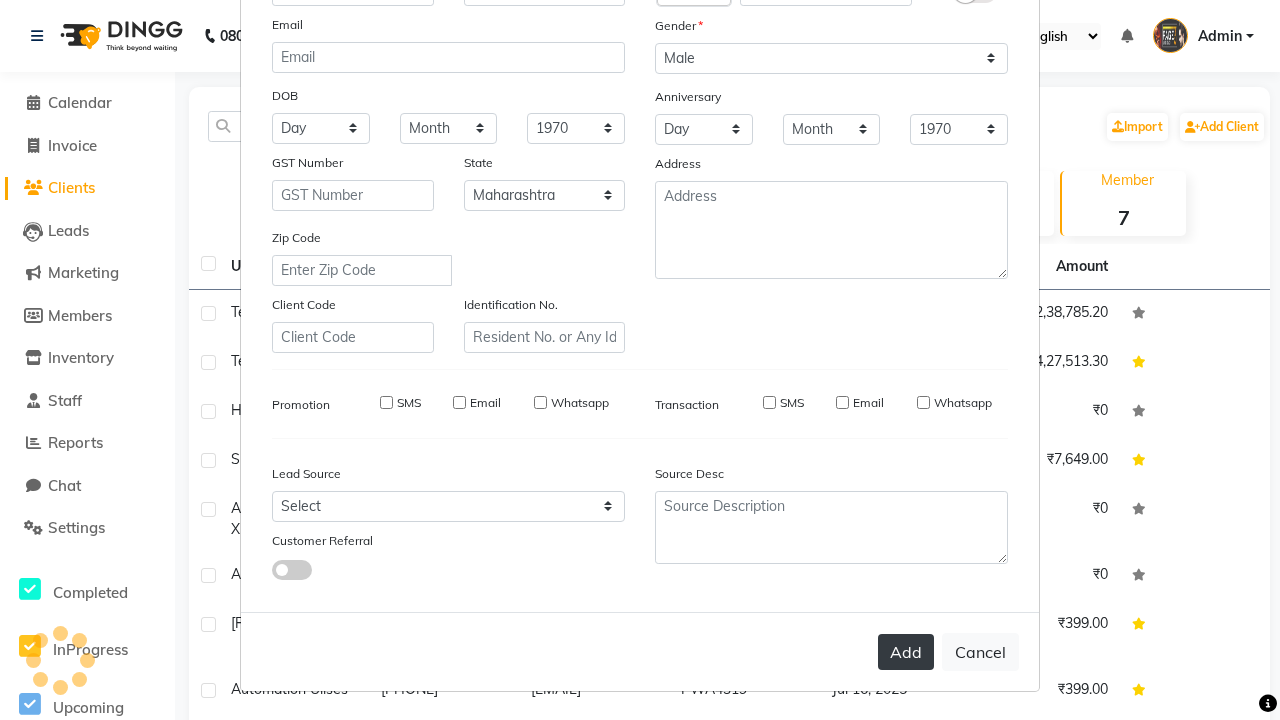 select 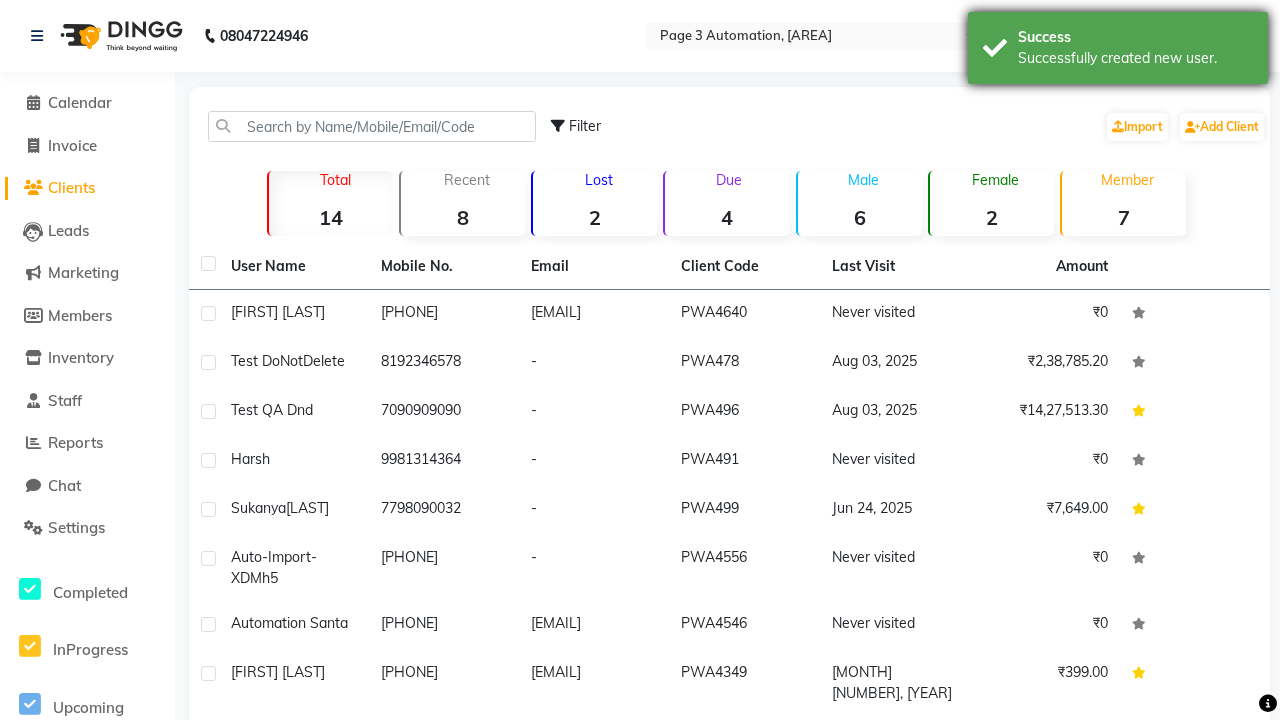 click on "Successfully created new user." at bounding box center [1135, 58] 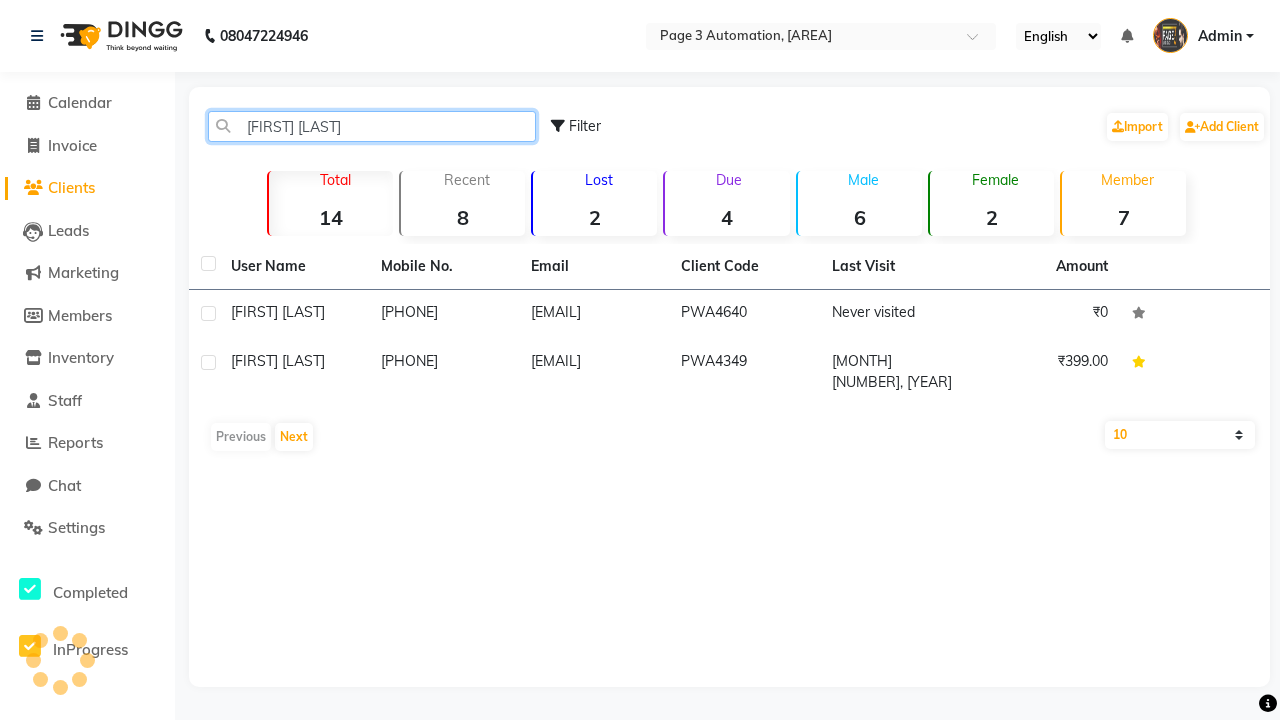 type on "[FIRST] [LAST]" 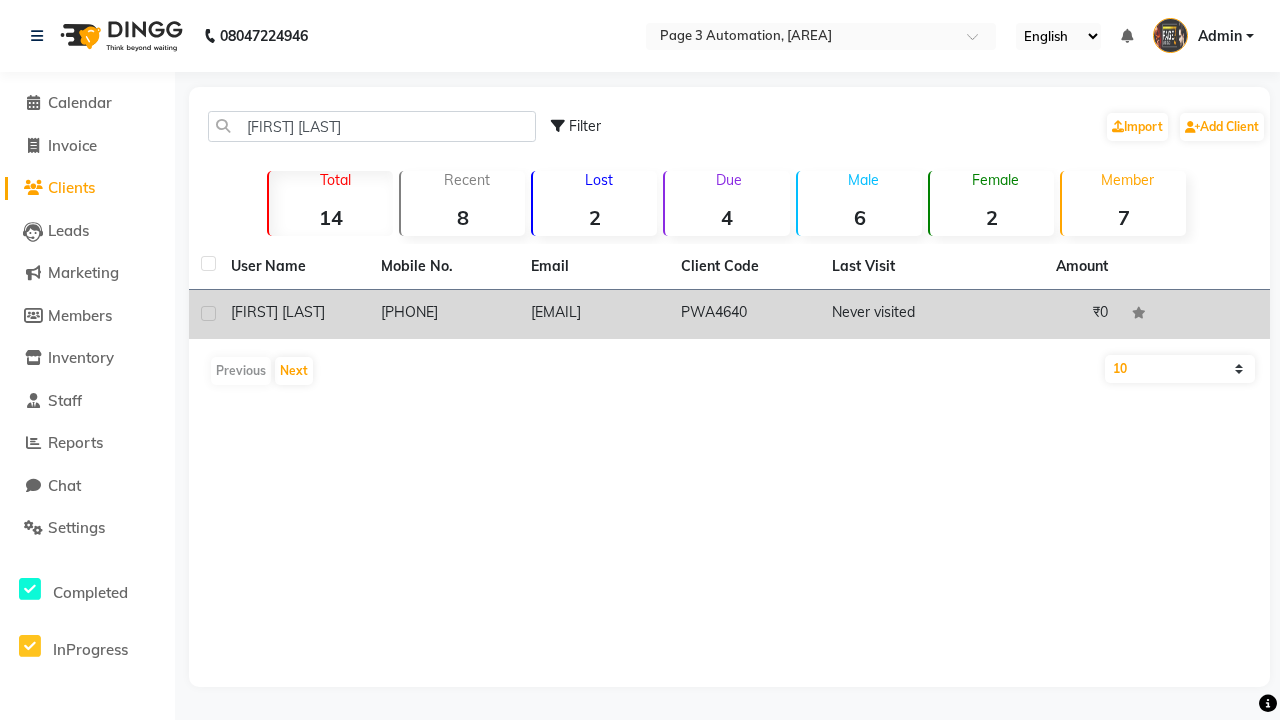 click on "PWA4640" 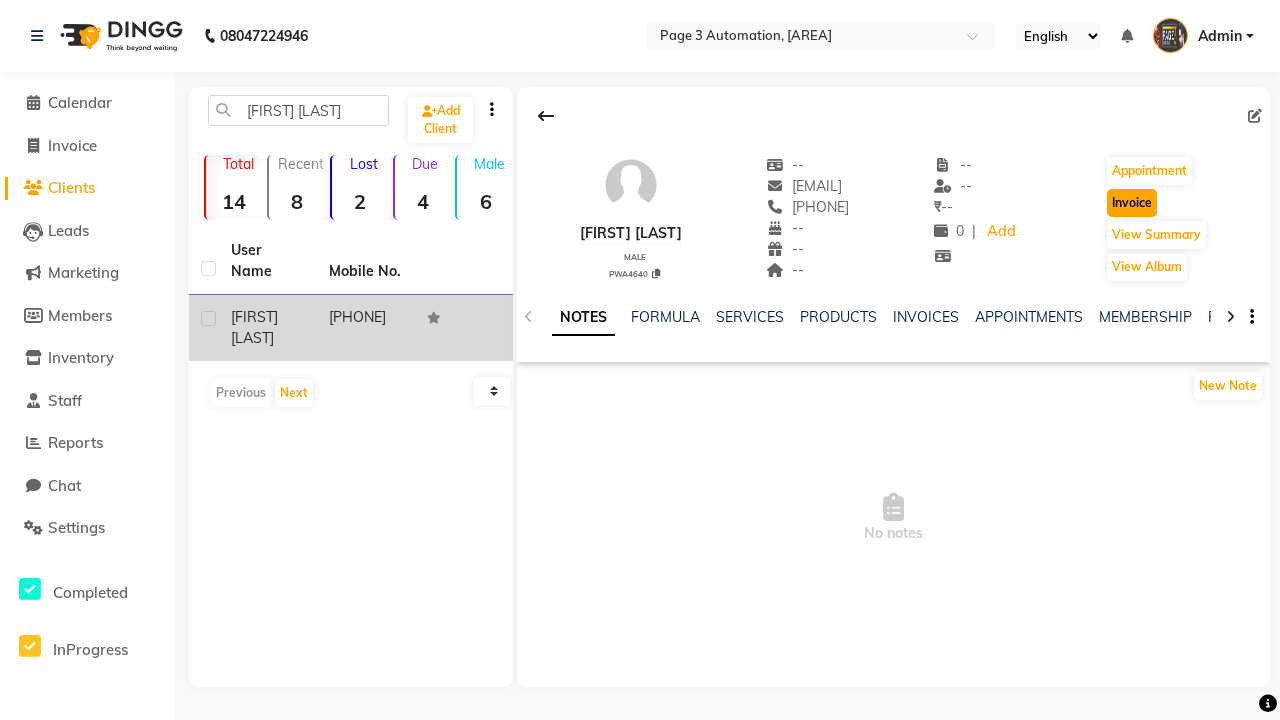 click on "Invoice" 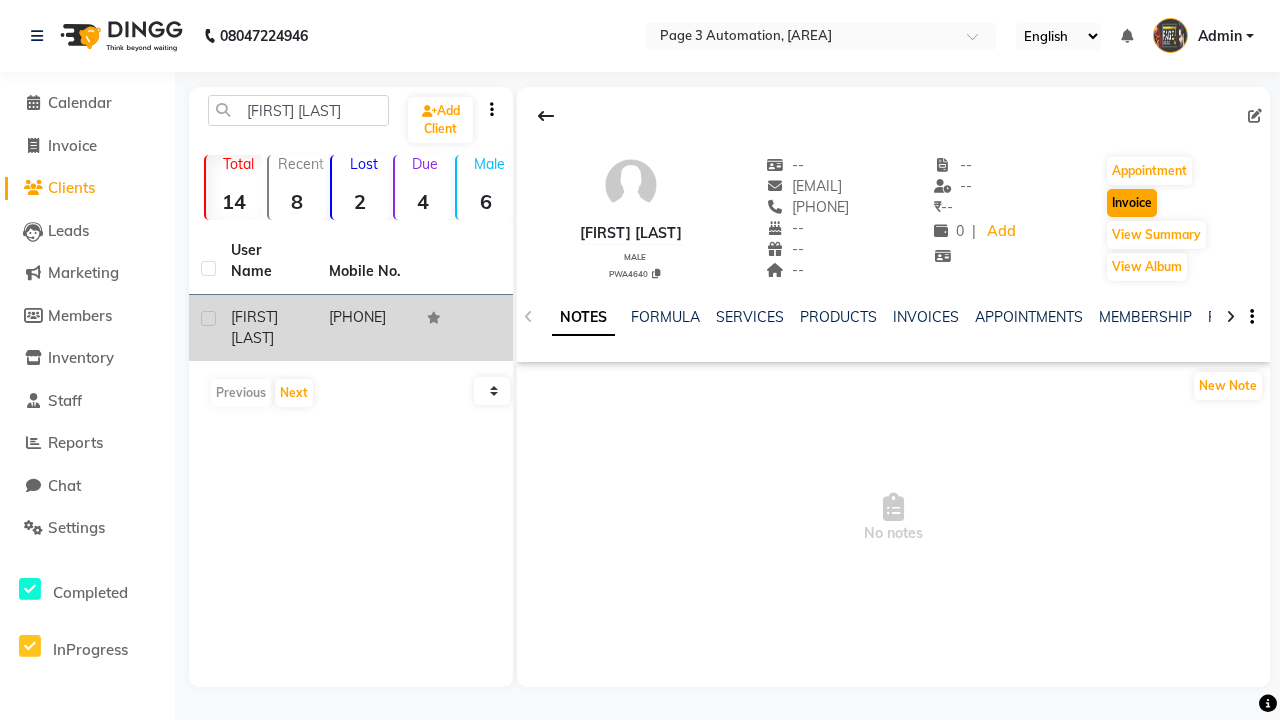 select on "service" 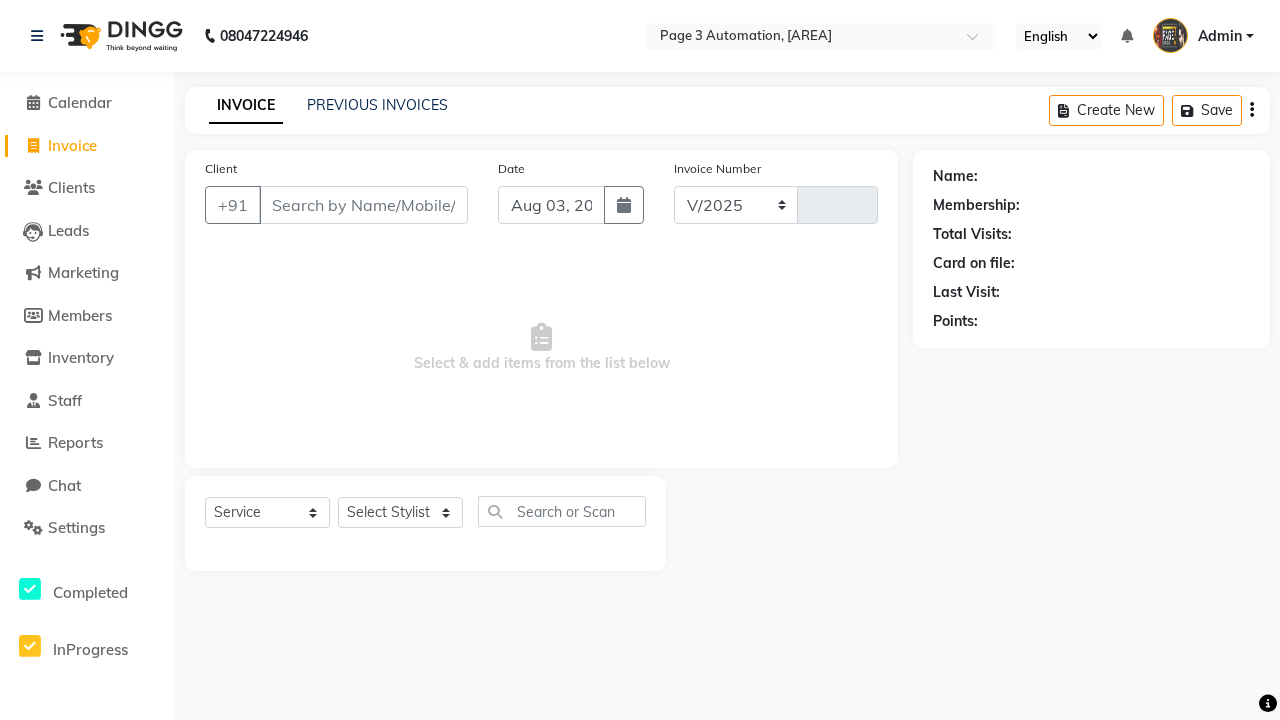 select on "2774" 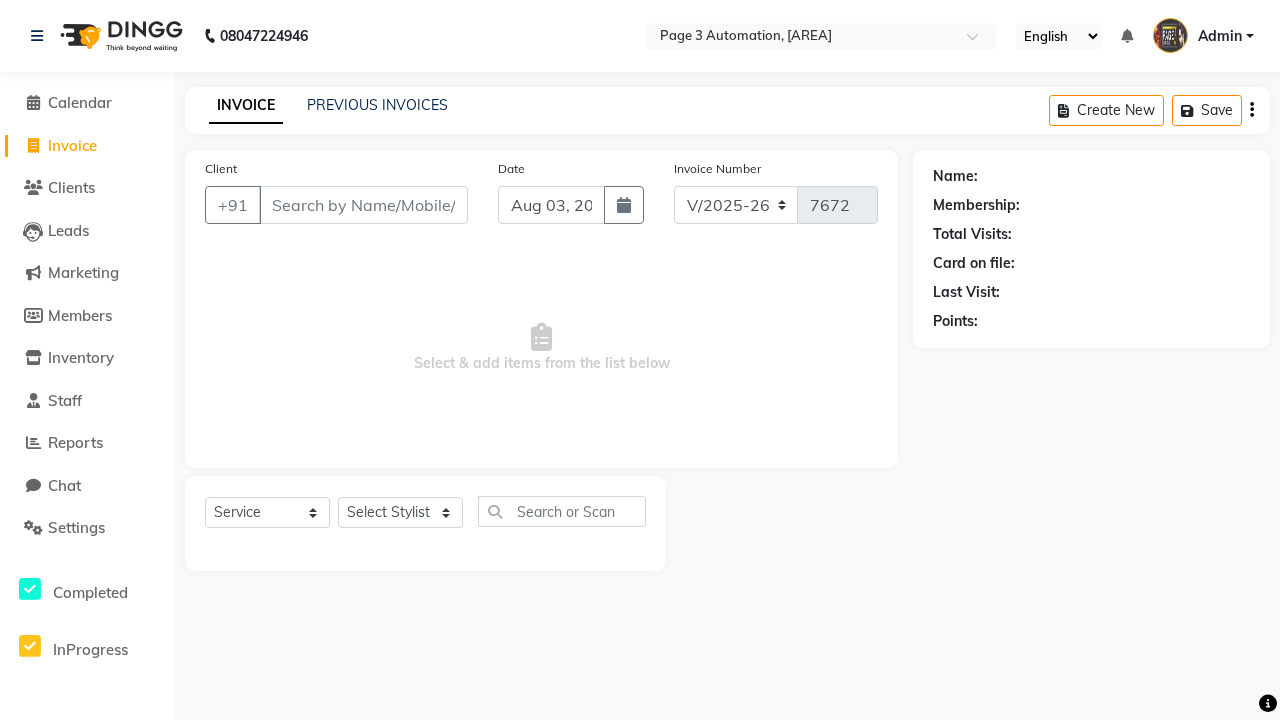 type on "[PHONE]" 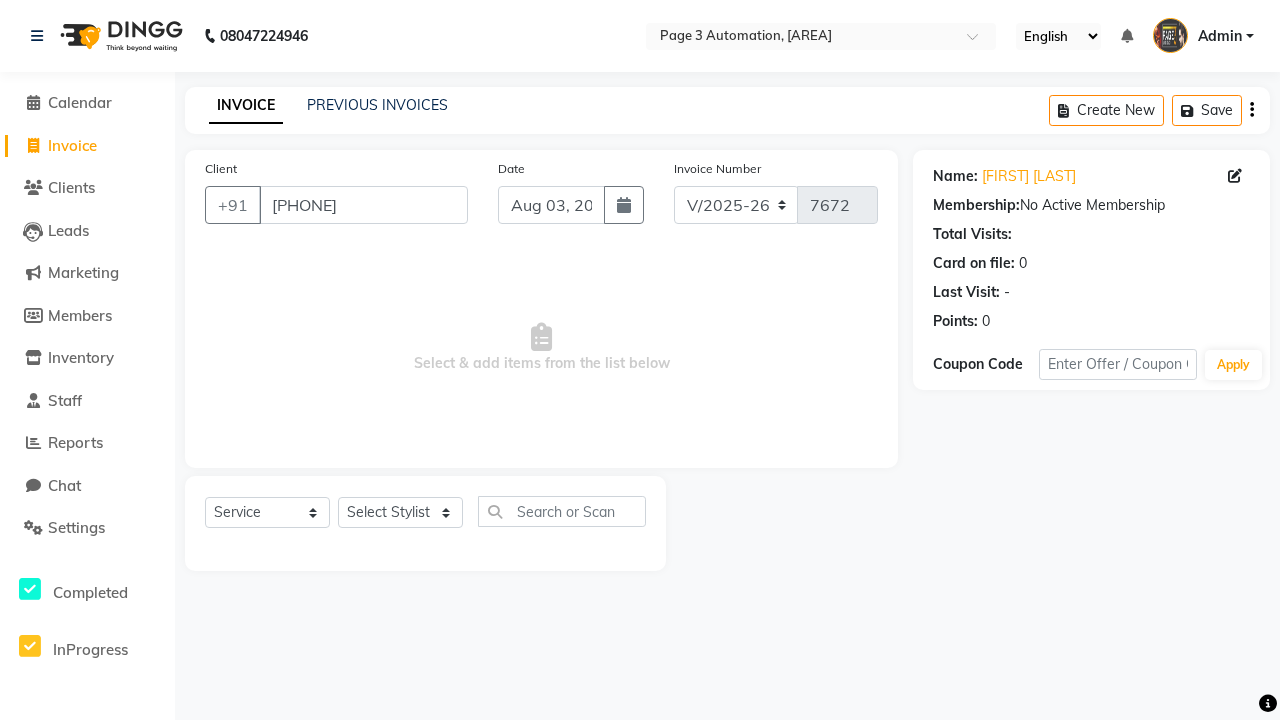 select on "71572" 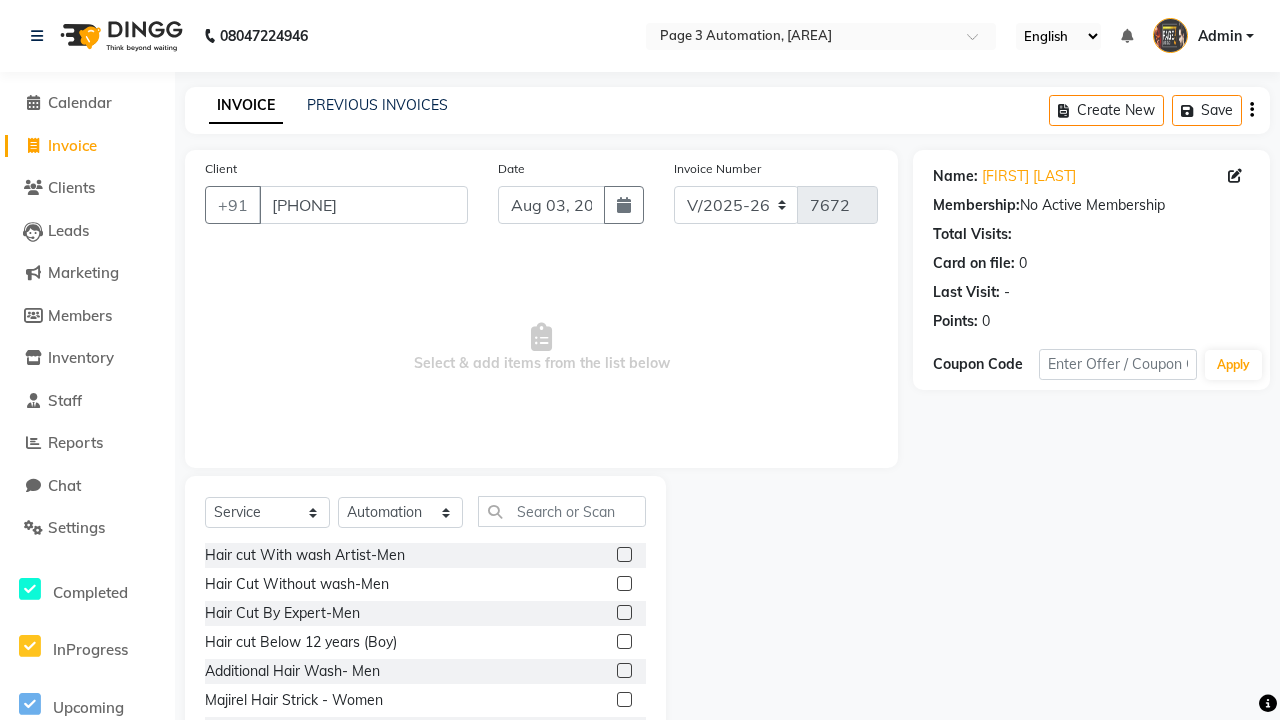 click 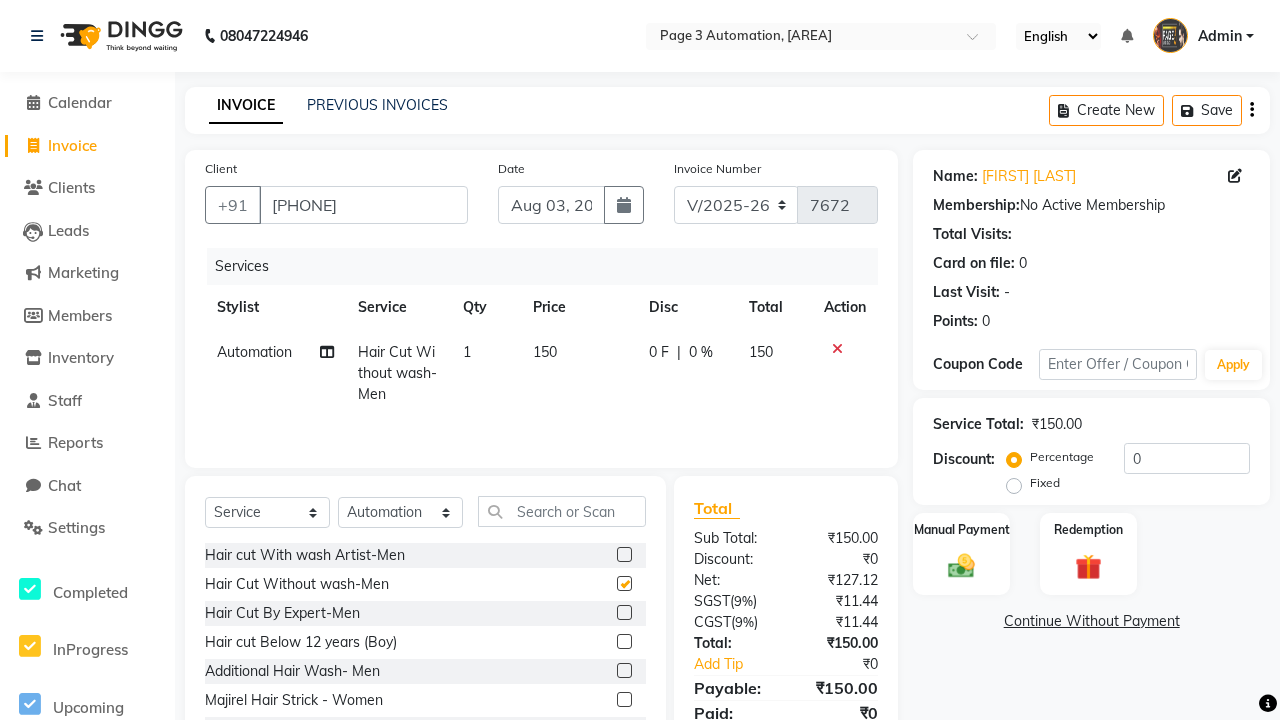click on "Continue Without Payment" 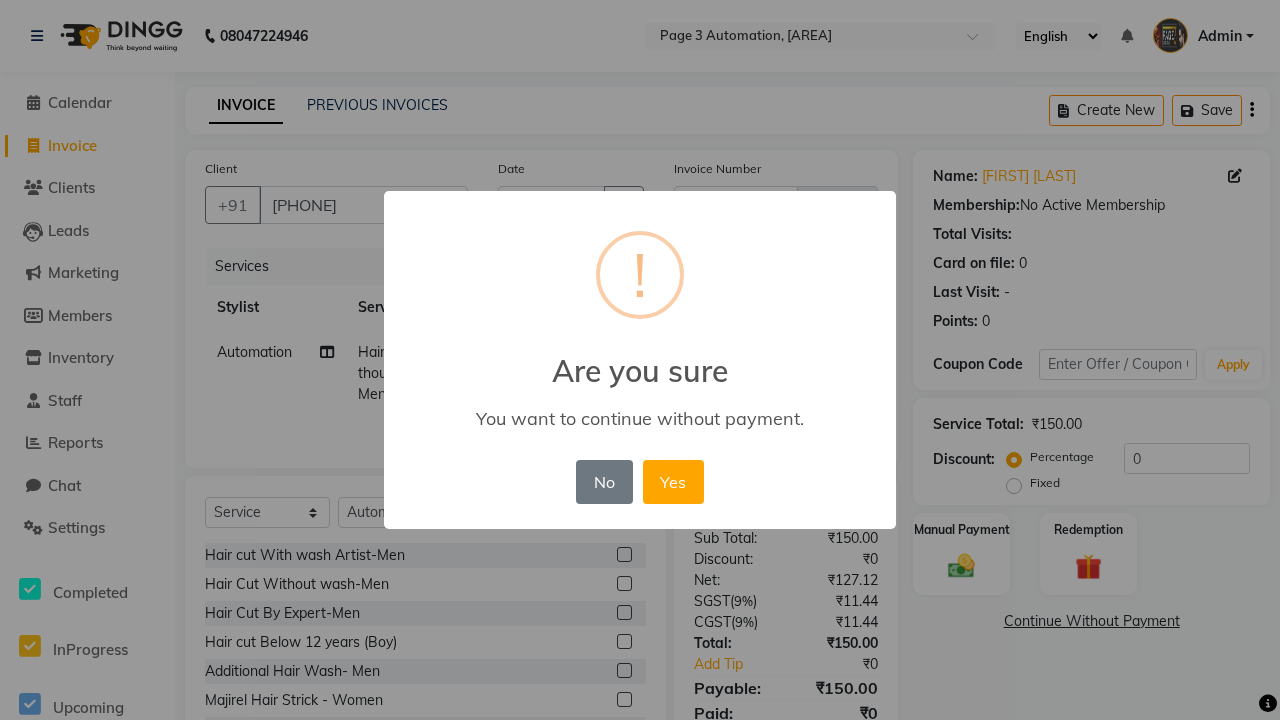 checkbox on "false" 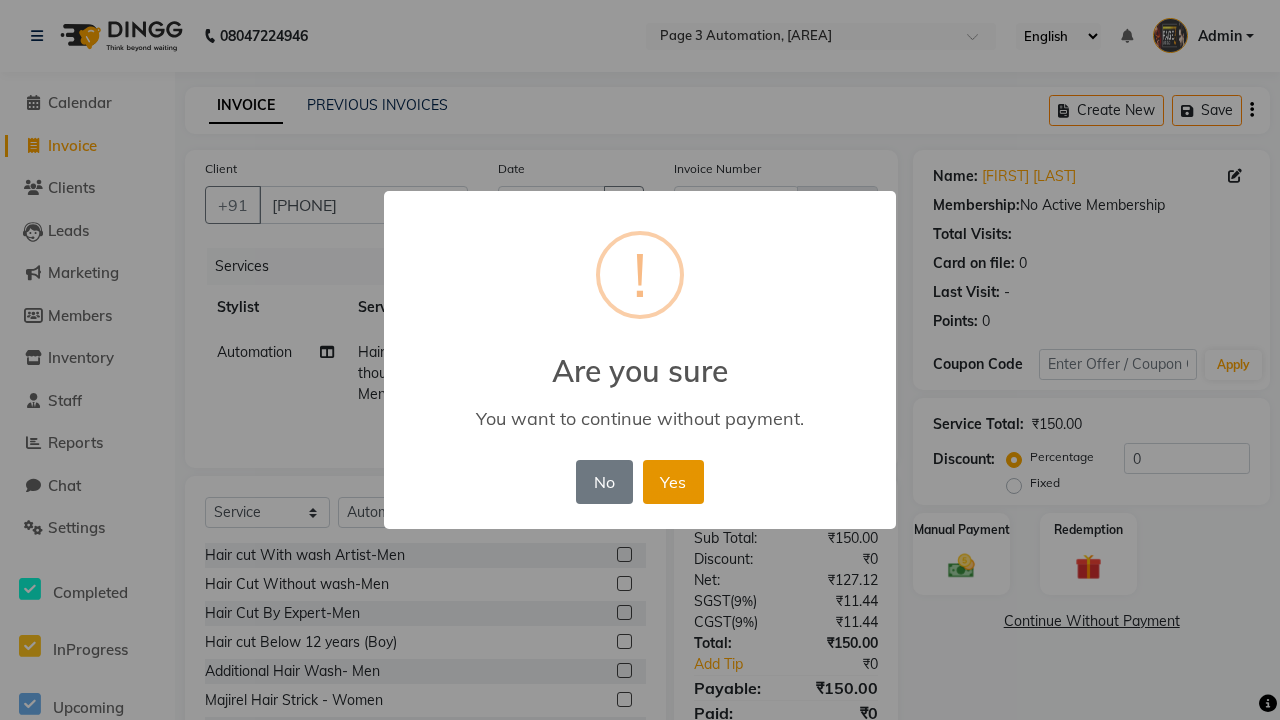 click on "Yes" at bounding box center [673, 482] 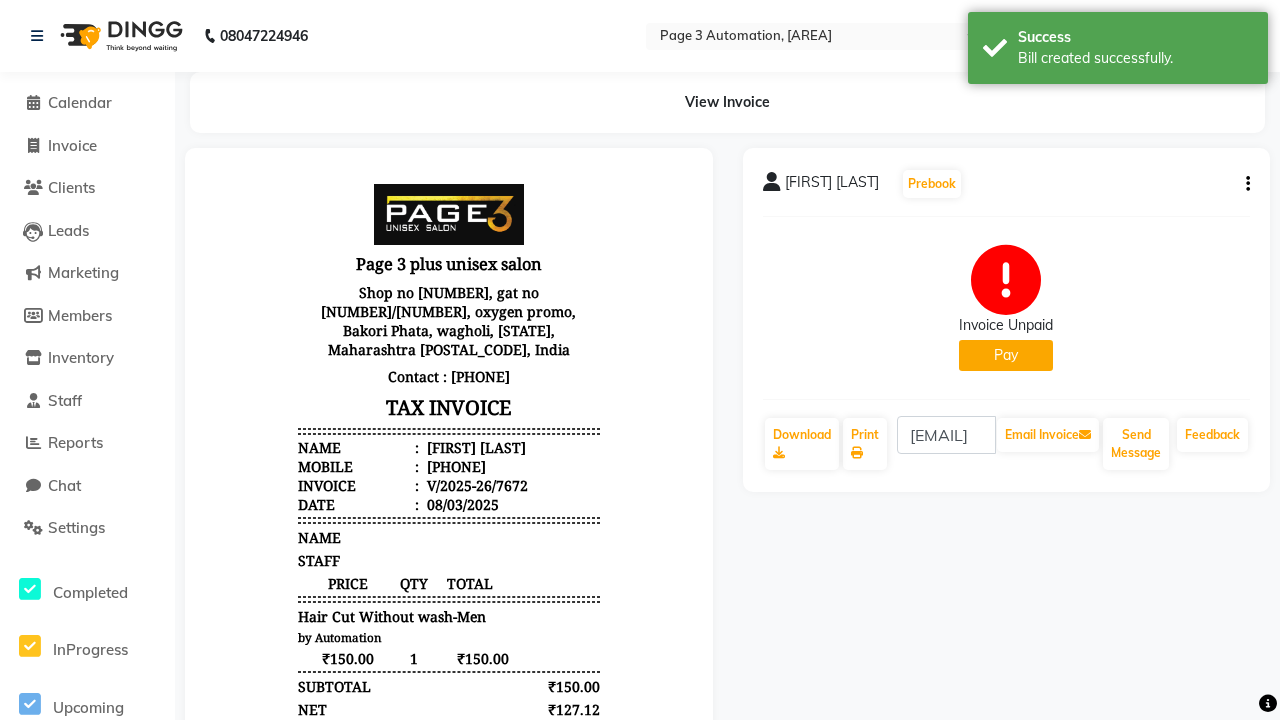 scroll, scrollTop: 0, scrollLeft: 0, axis: both 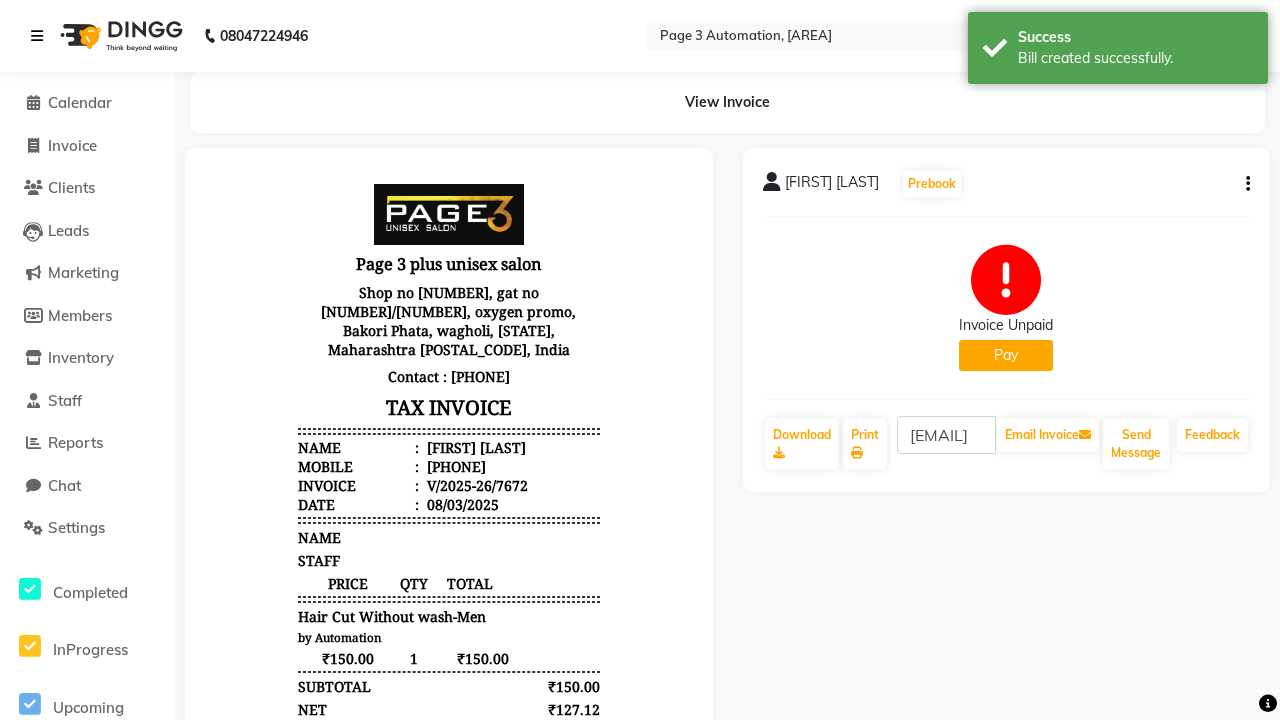 click on "Bill created successfully." at bounding box center (1135, 58) 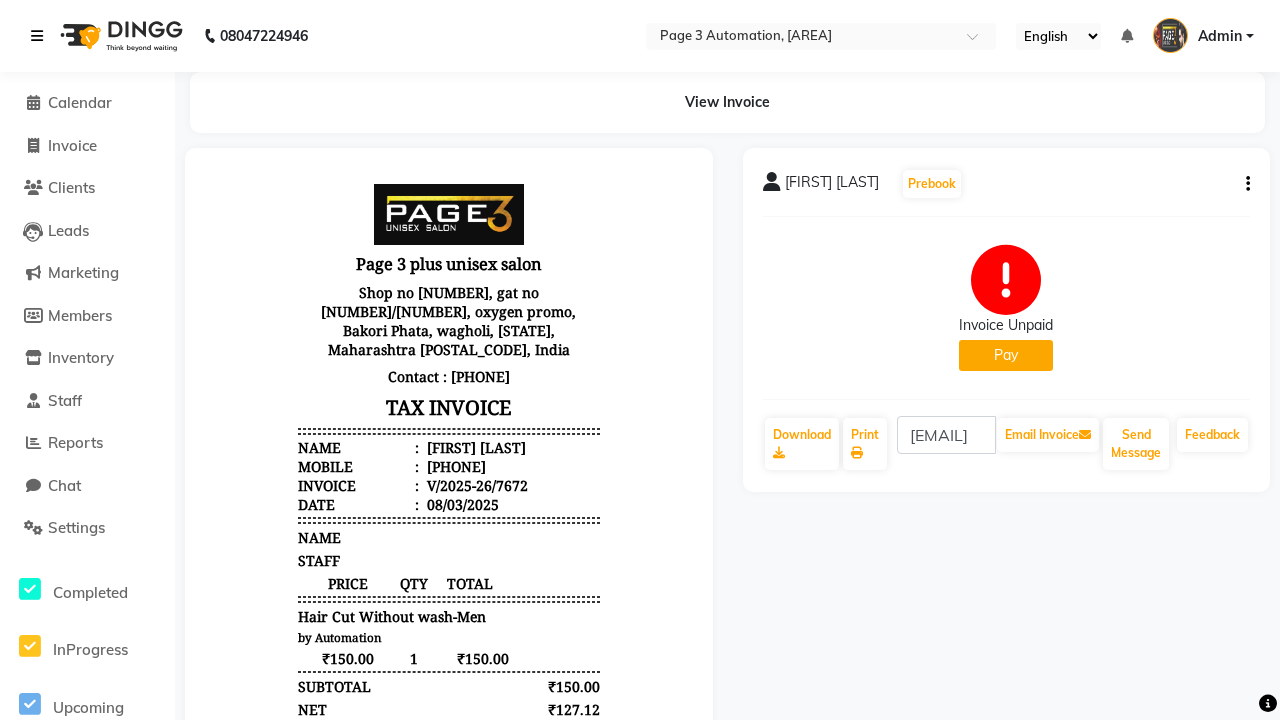 click at bounding box center [37, 36] 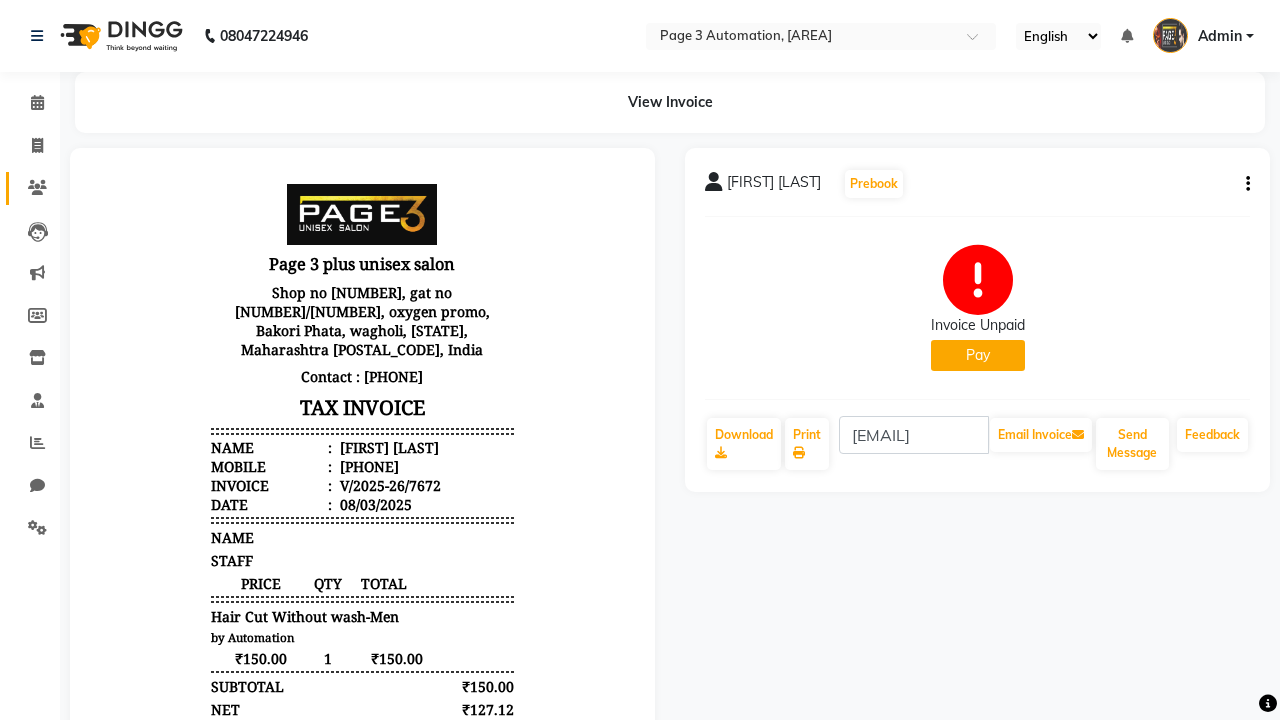 click 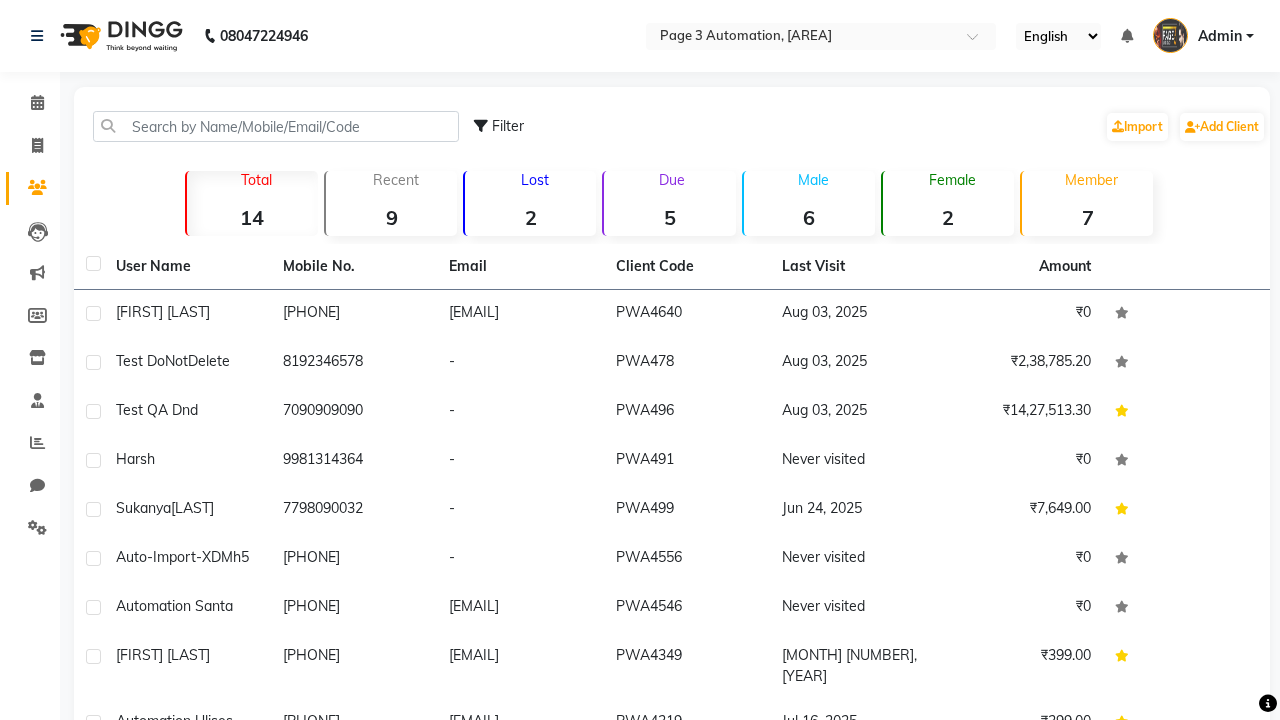 click on "5" 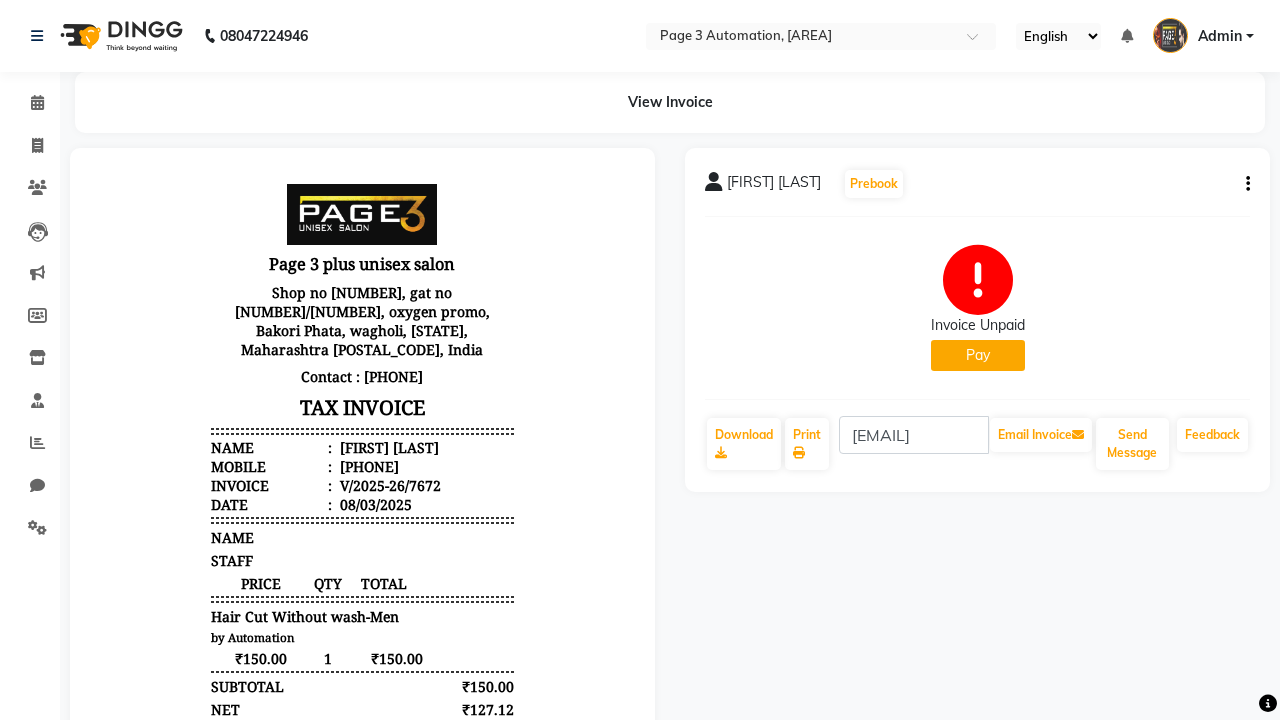 click 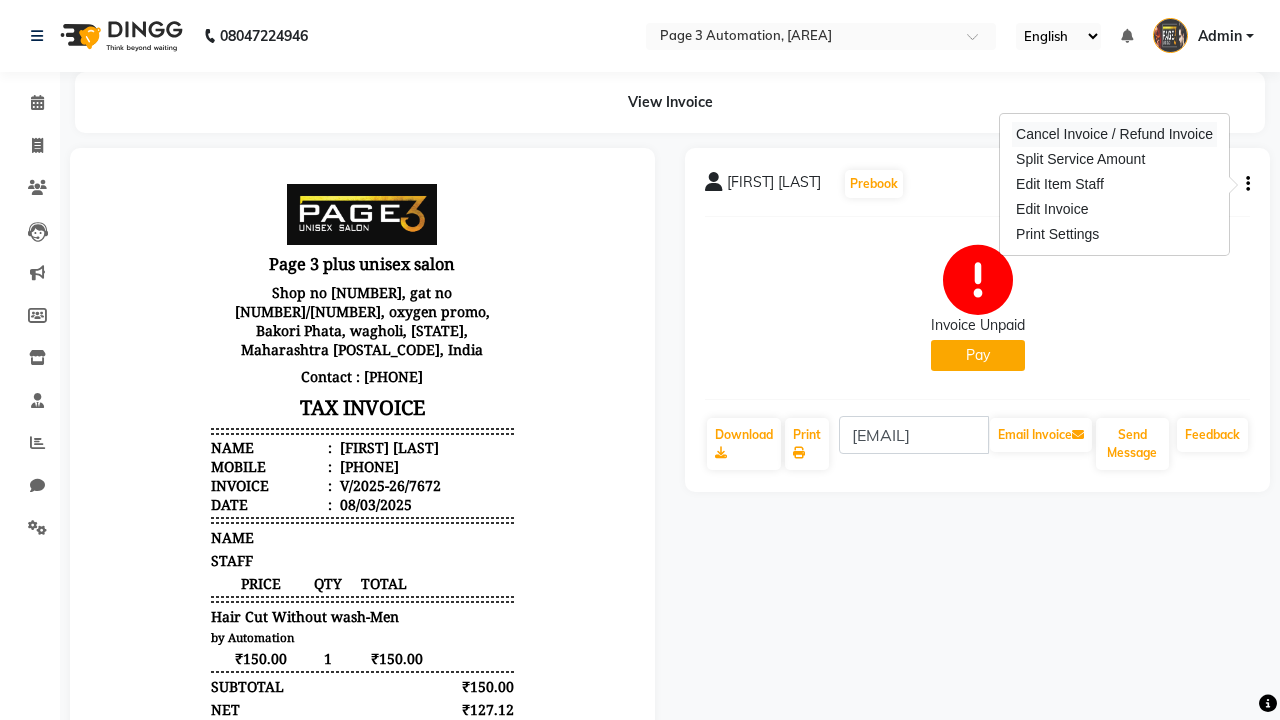 click on "Cancel Invoice / Refund Invoice" at bounding box center (1114, 134) 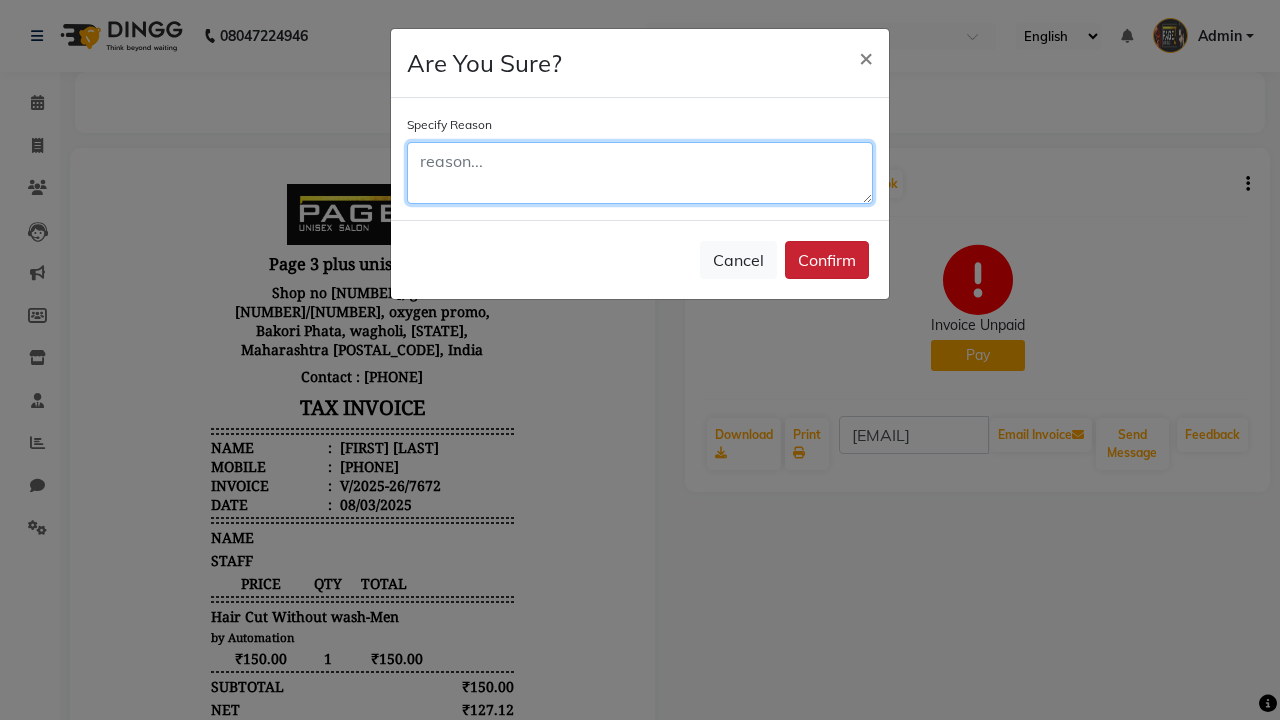 click 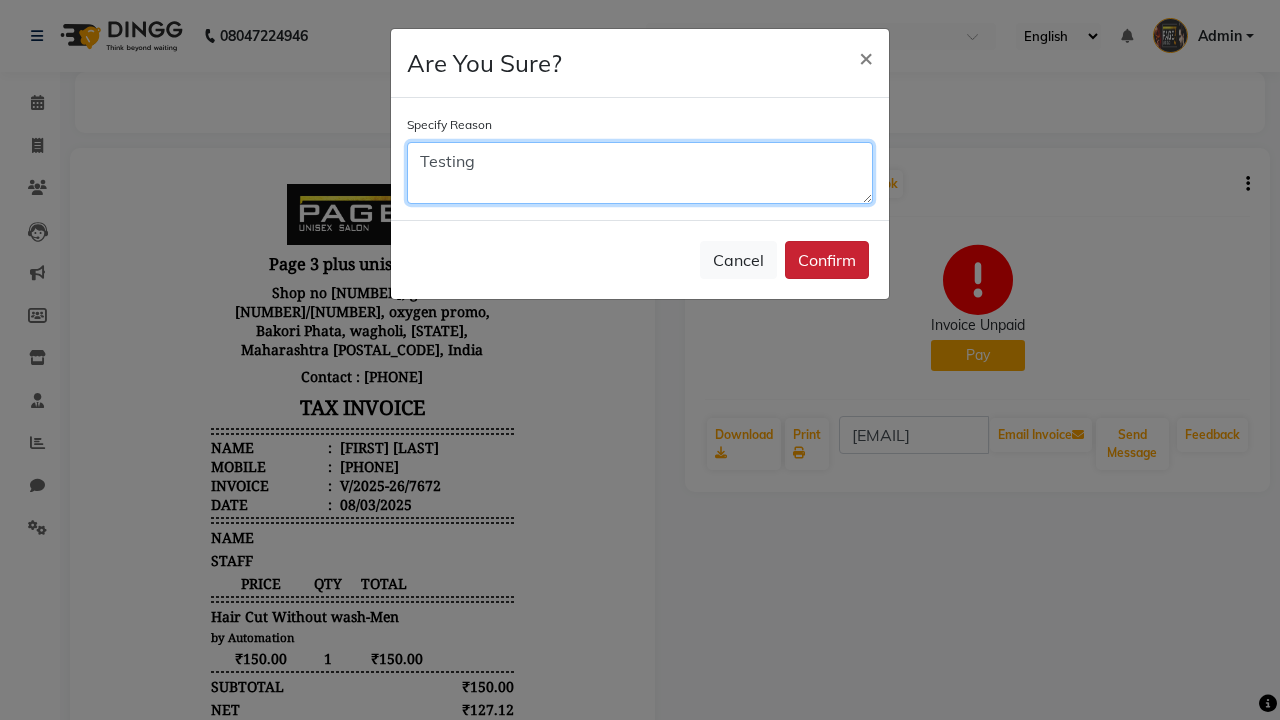 type on "Testing" 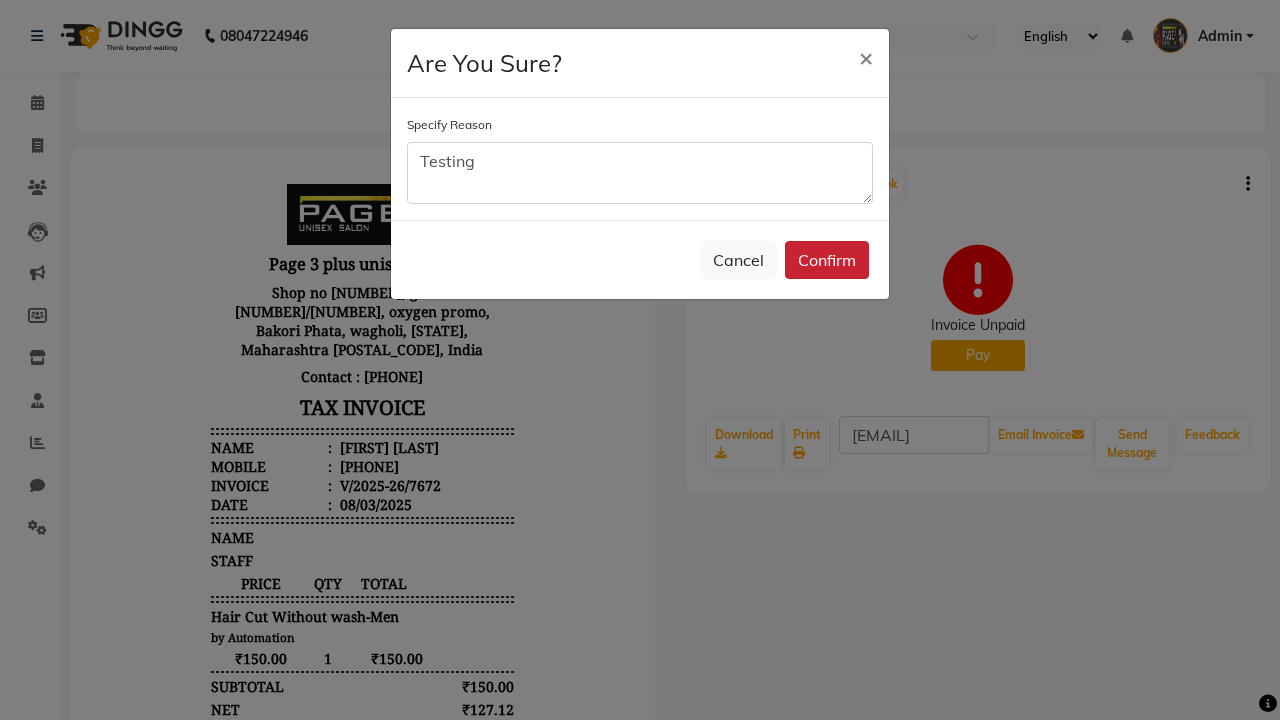 click on "Confirm" 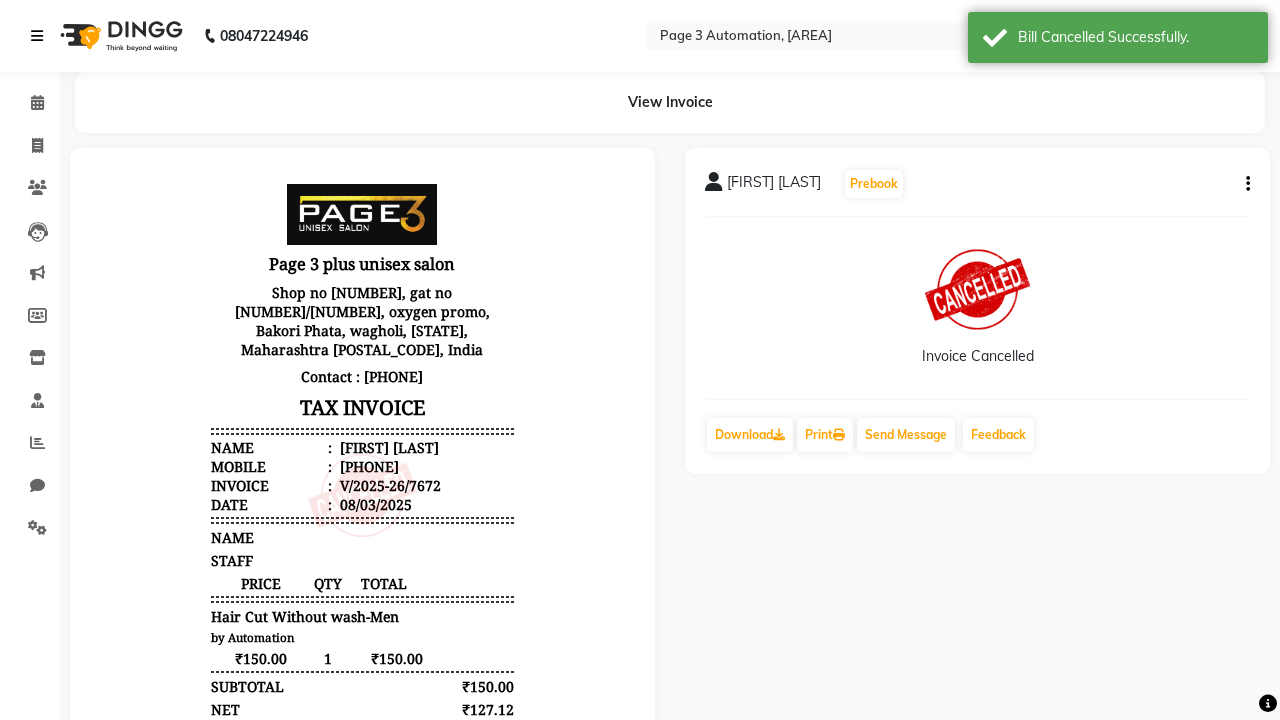 click on "Bill Cancelled Successfully." at bounding box center (1135, 37) 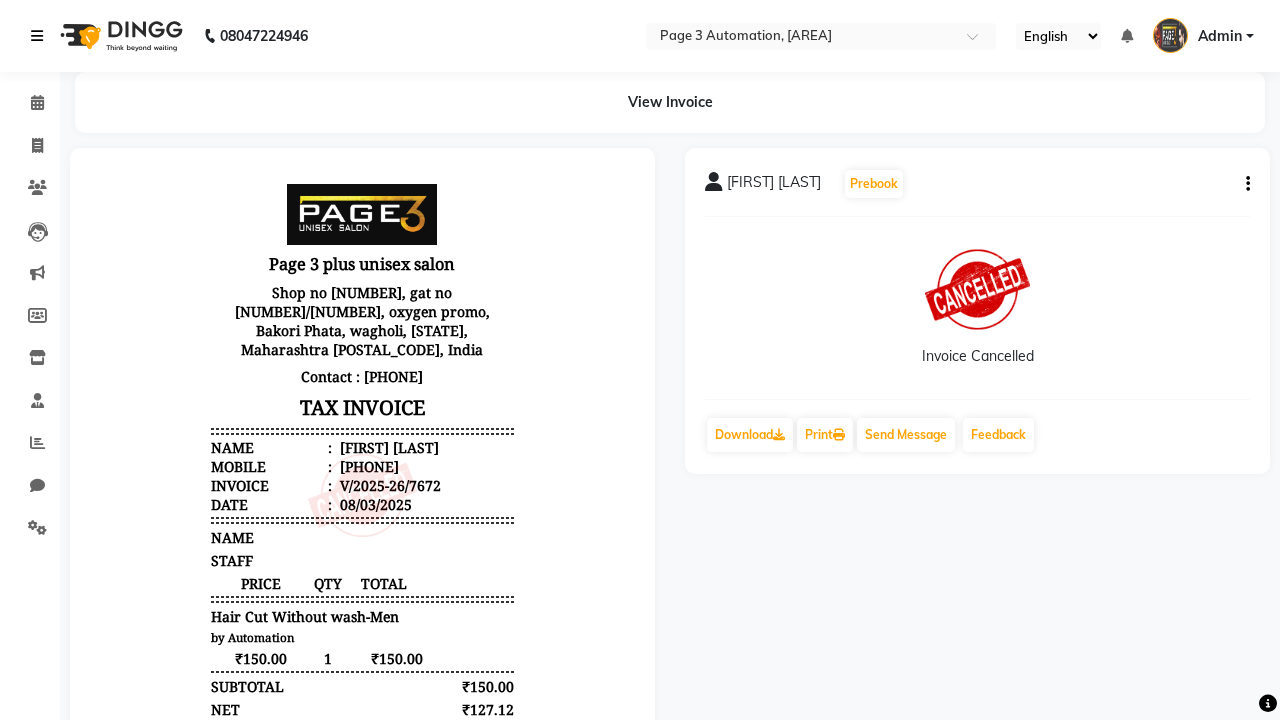 click at bounding box center (37, 36) 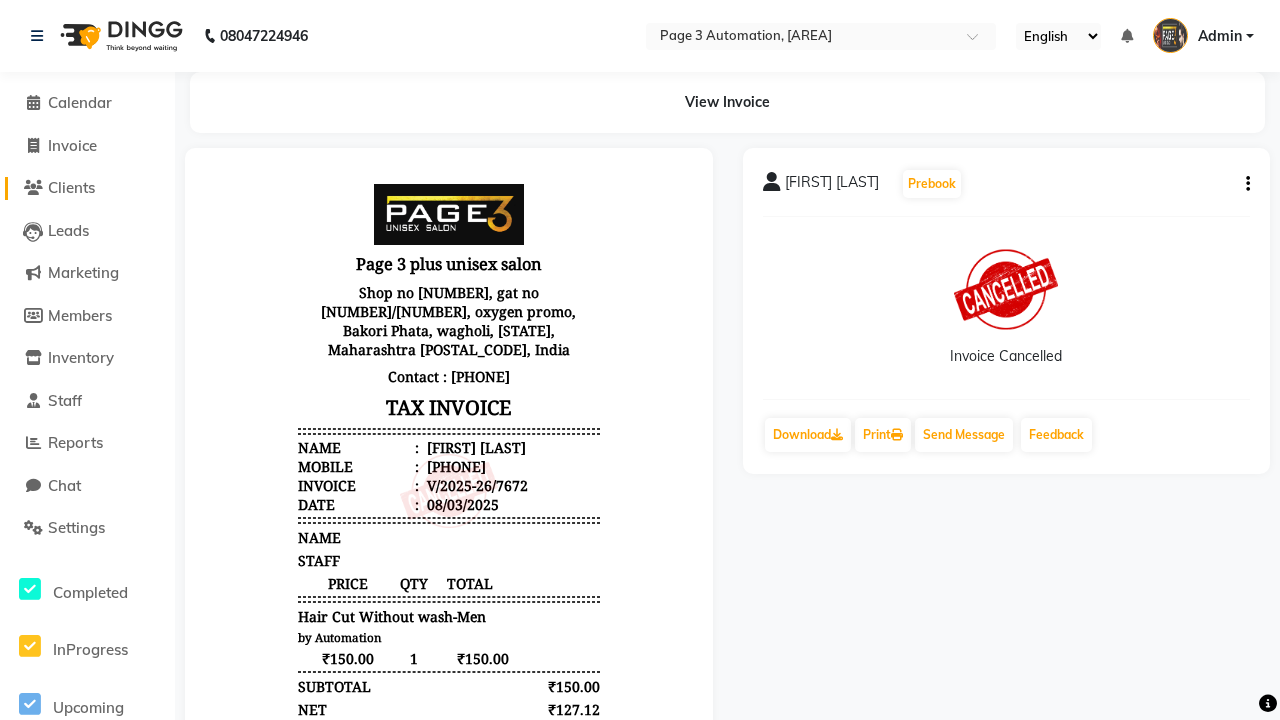 click on "Clients" 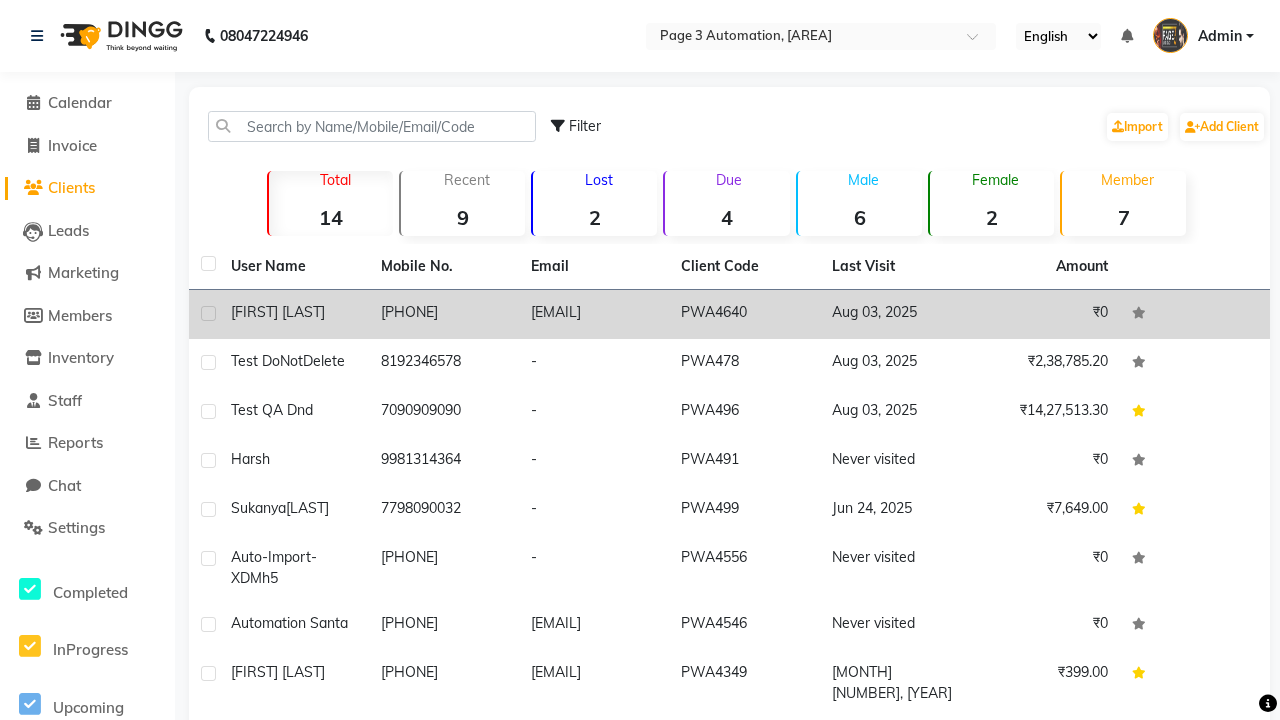 click 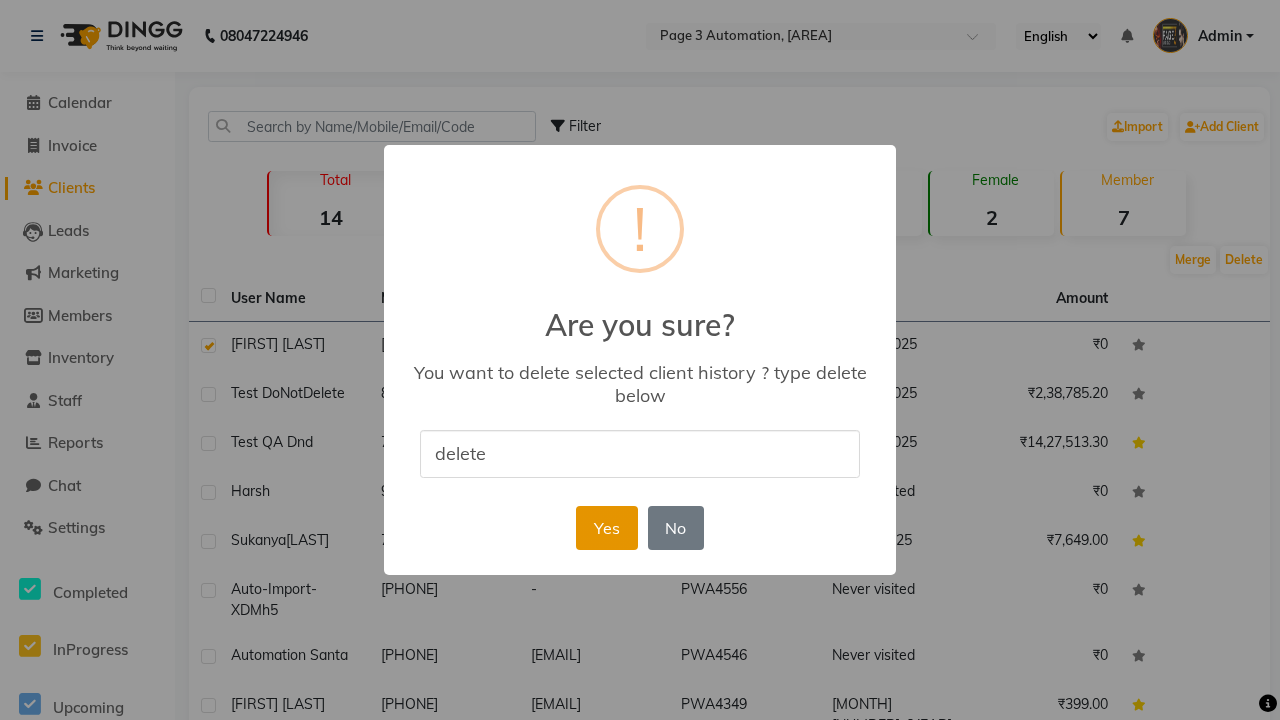 type on "delete" 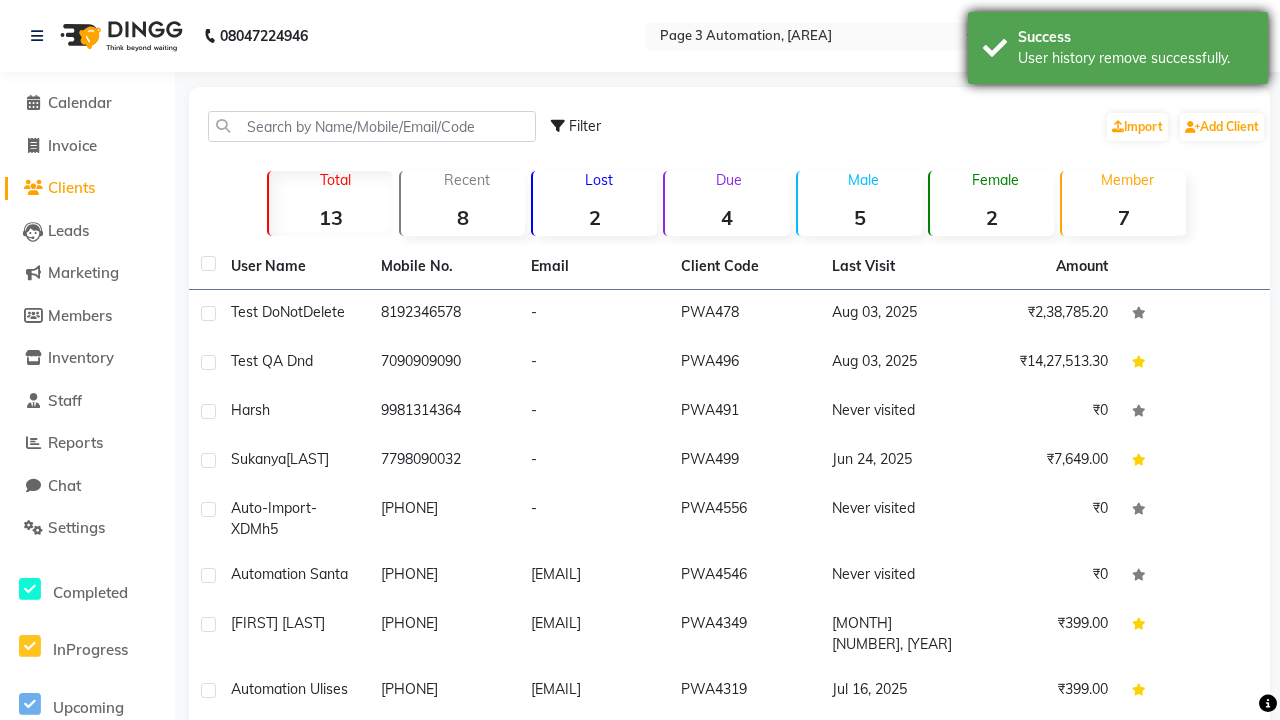 click on "User history remove successfully." at bounding box center [1135, 58] 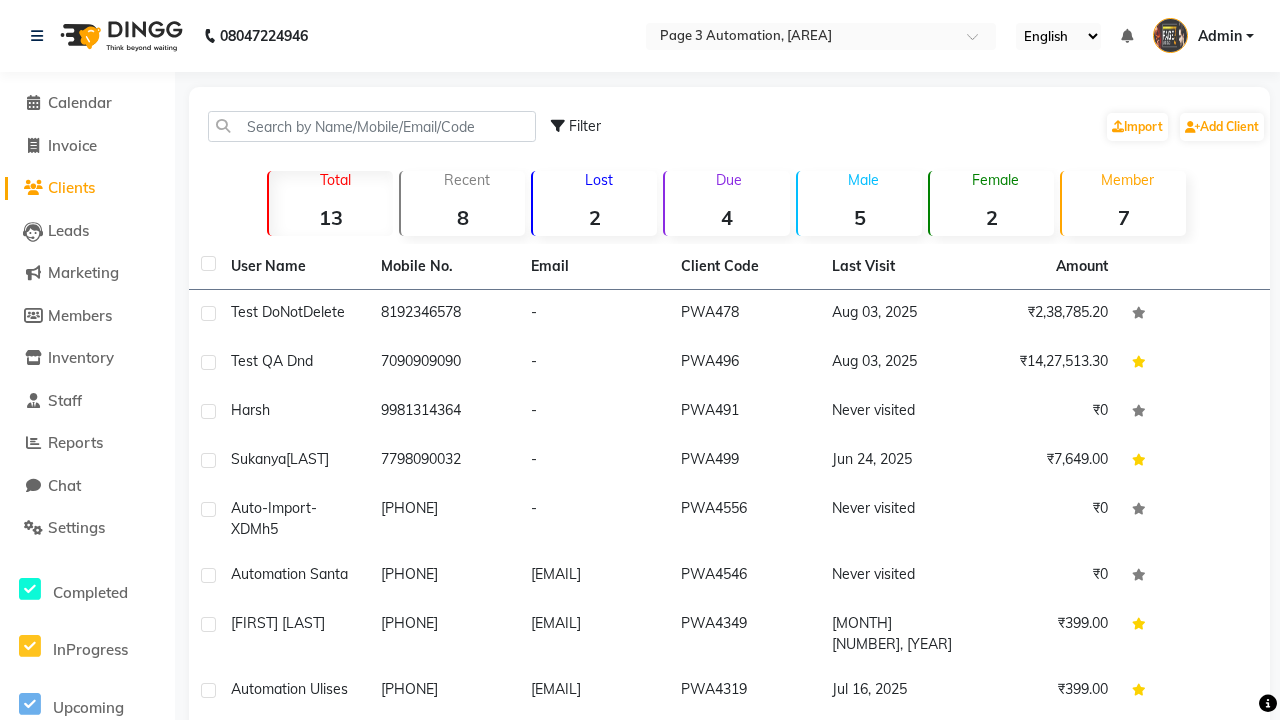 click on "Admin" at bounding box center (1220, 36) 